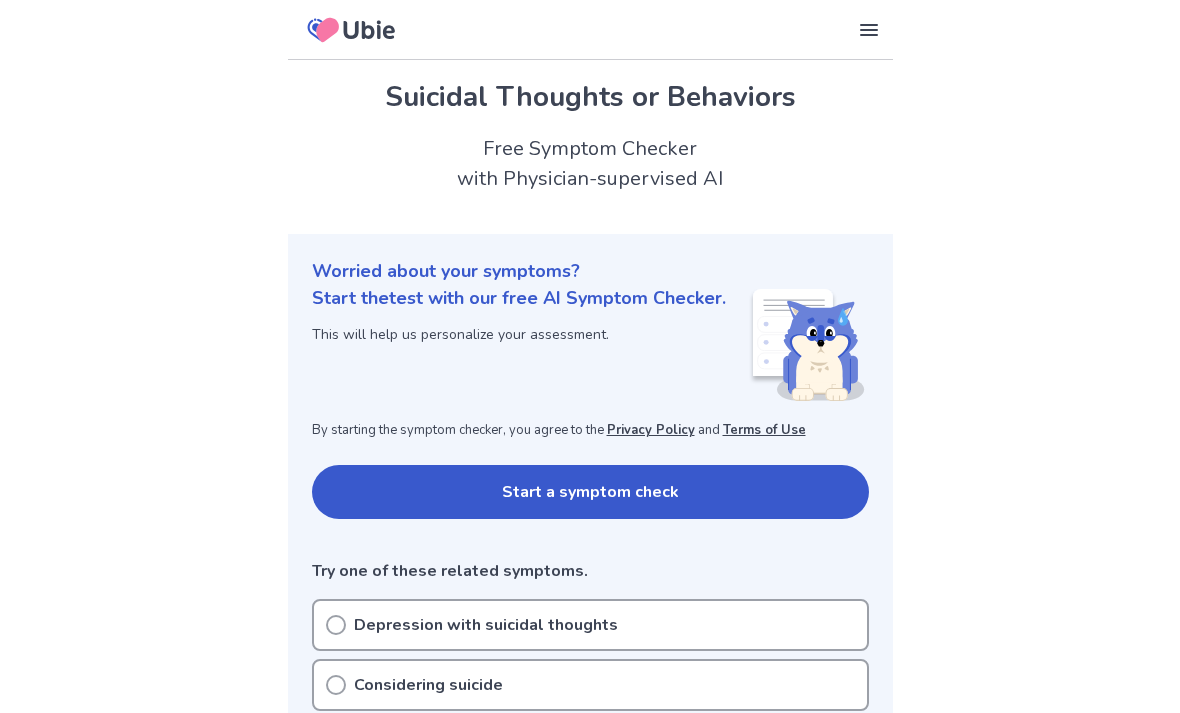 scroll, scrollTop: 0, scrollLeft: 0, axis: both 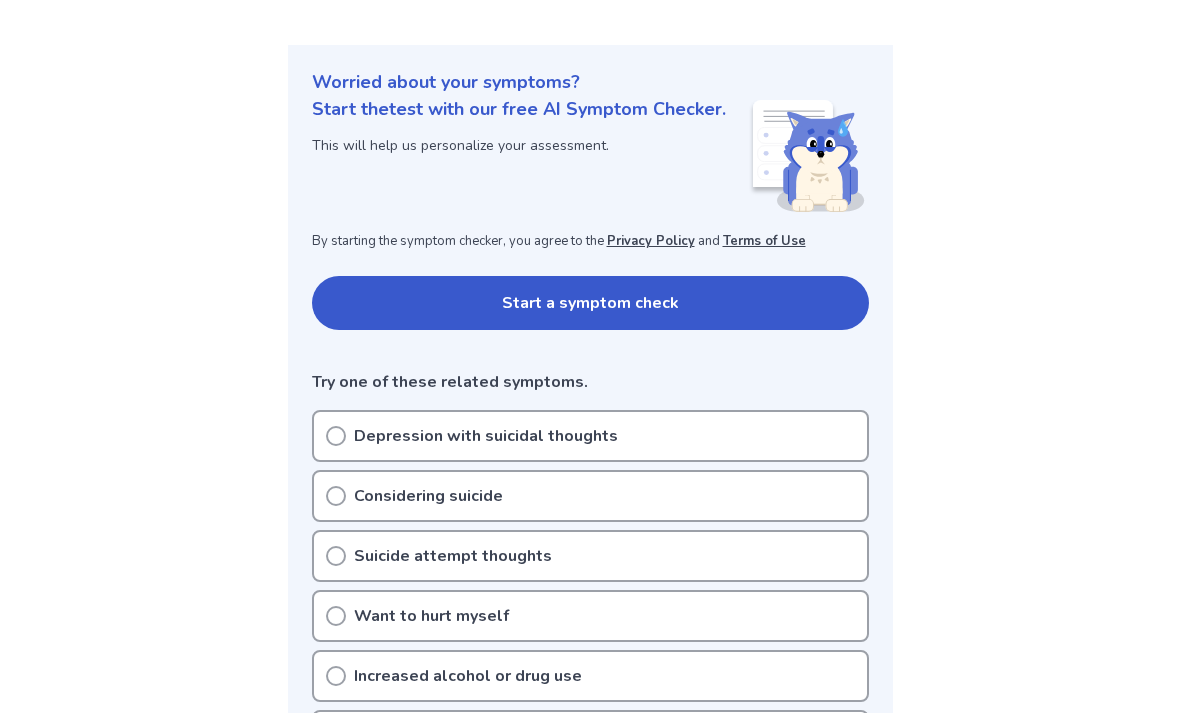 click on "Start a symptom check" at bounding box center (590, 303) 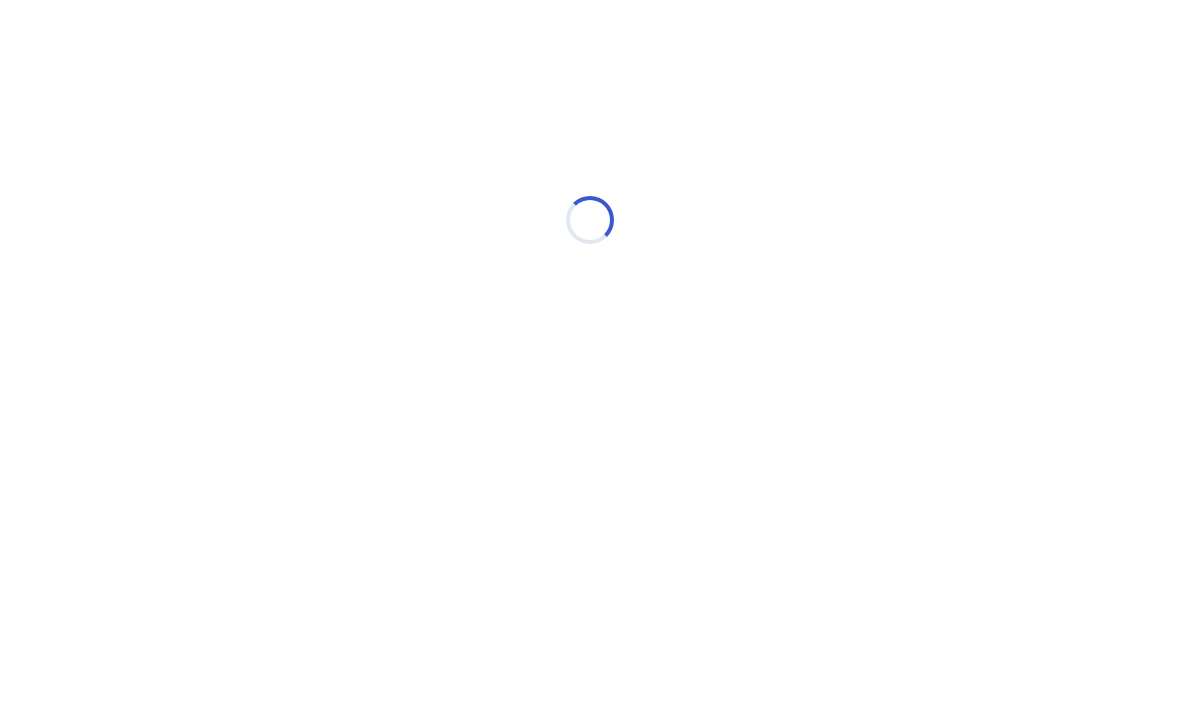 scroll, scrollTop: 0, scrollLeft: 0, axis: both 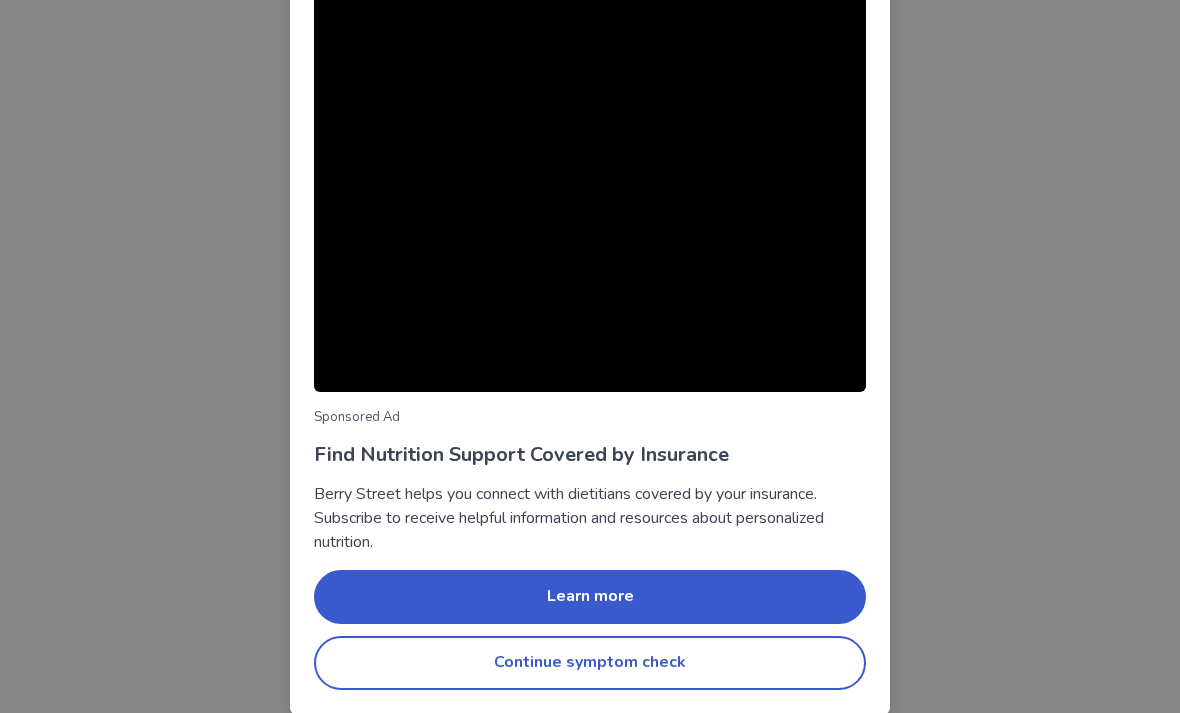 click on "Continue symptom check" at bounding box center [590, 663] 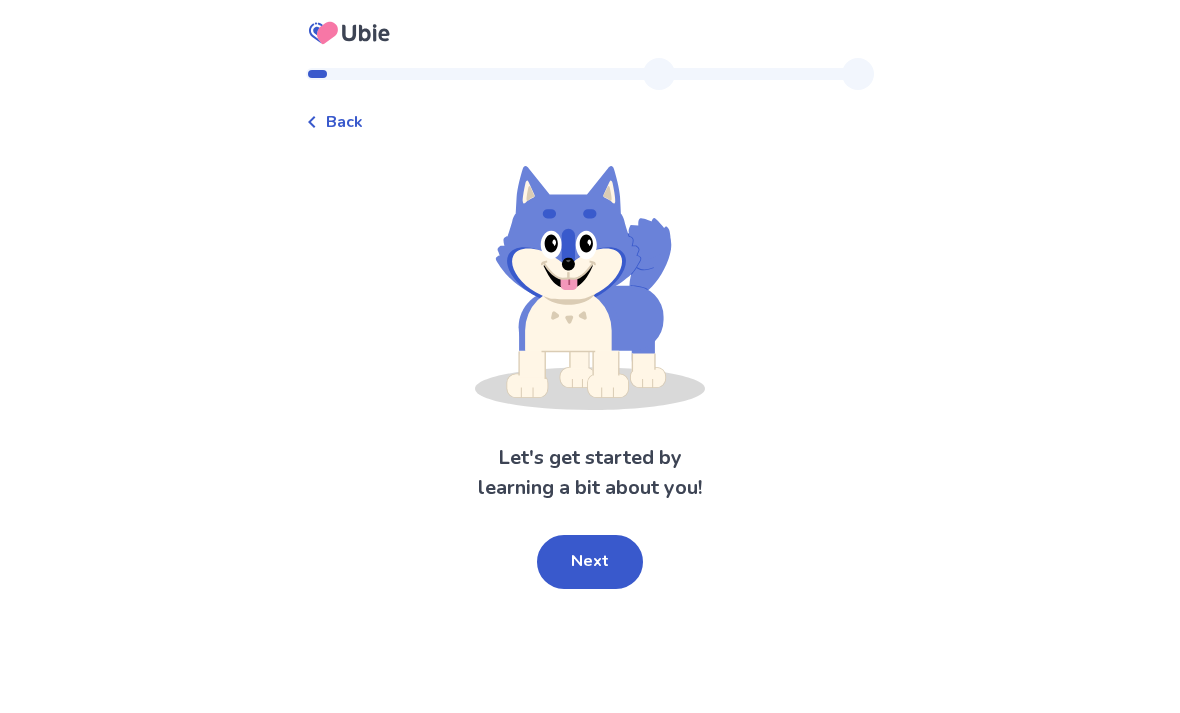 click on "Next" at bounding box center (590, 562) 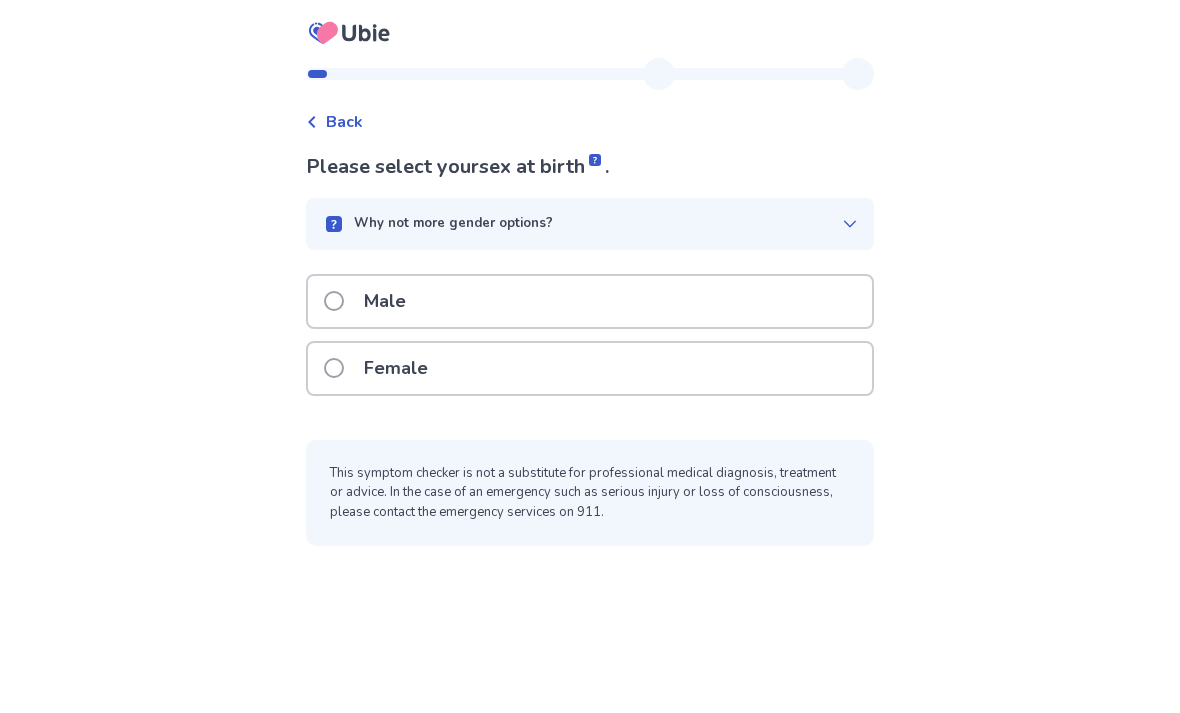 click on "Female" at bounding box center [590, 368] 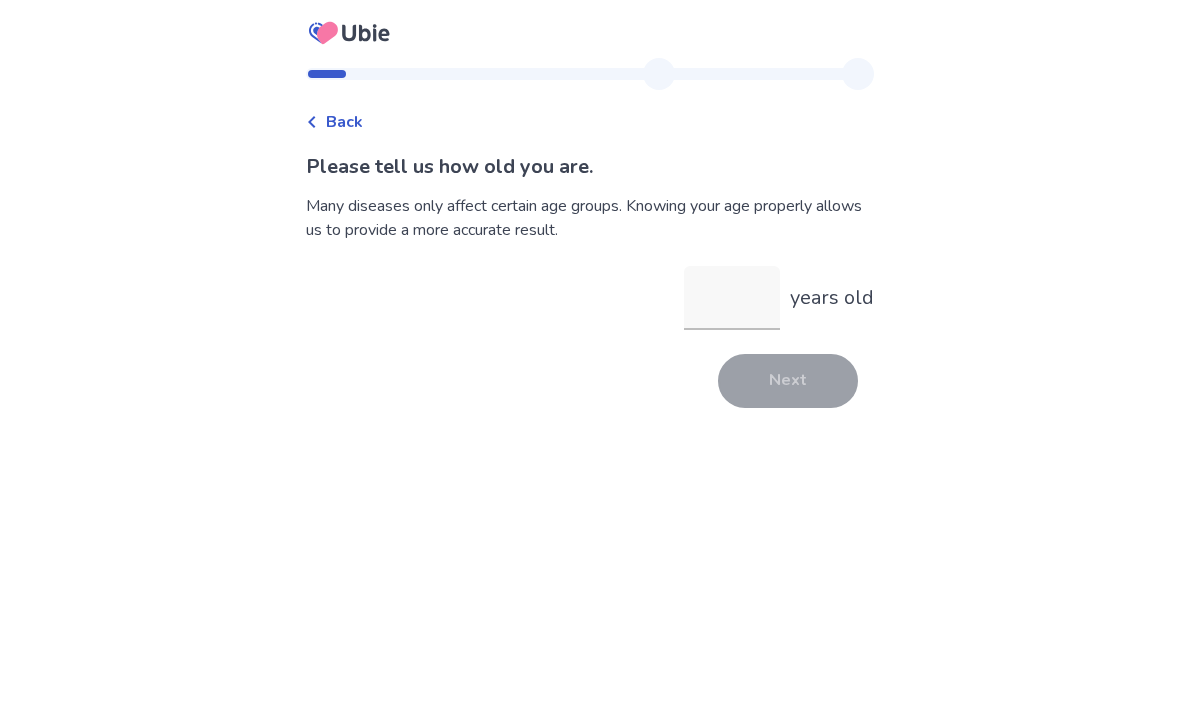 click on "years old" at bounding box center (732, 298) 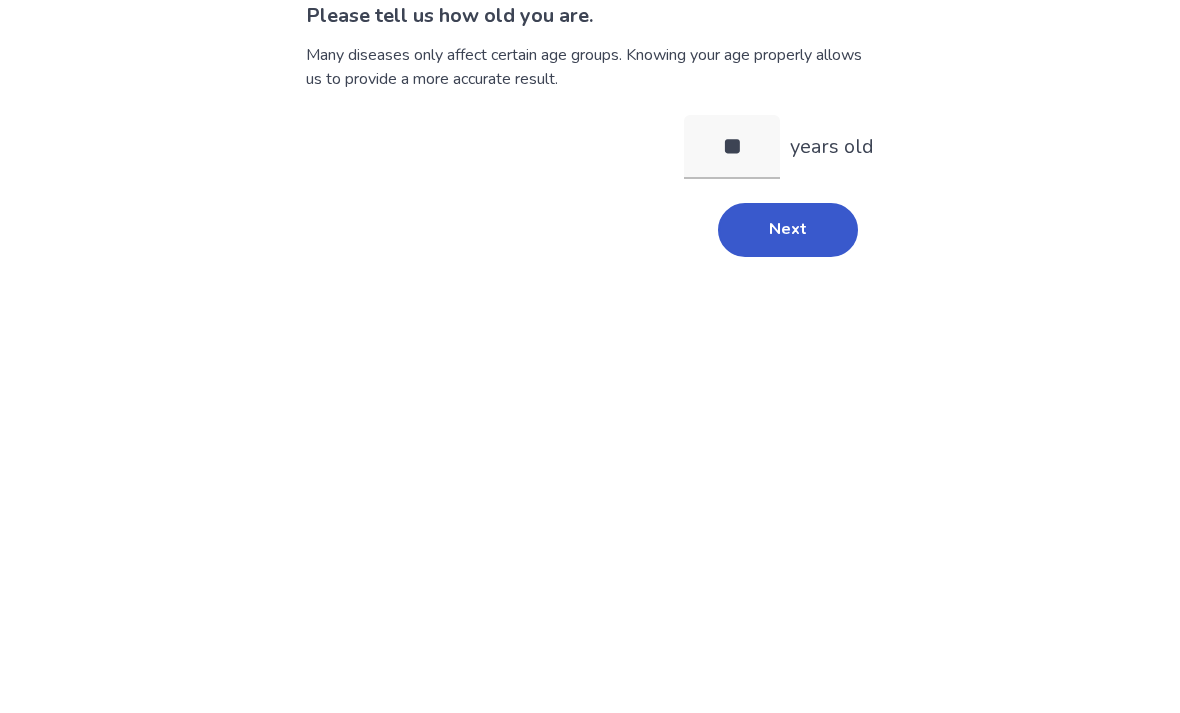 click on "Next" at bounding box center [788, 381] 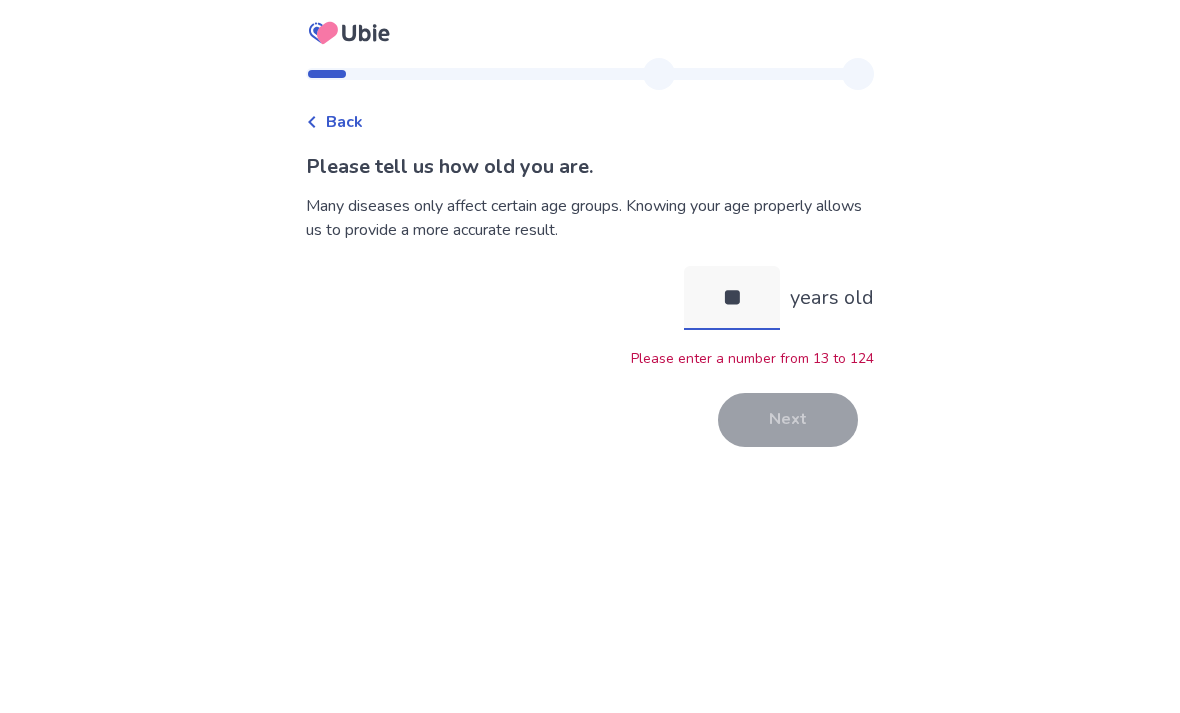 click on "**" at bounding box center [732, 298] 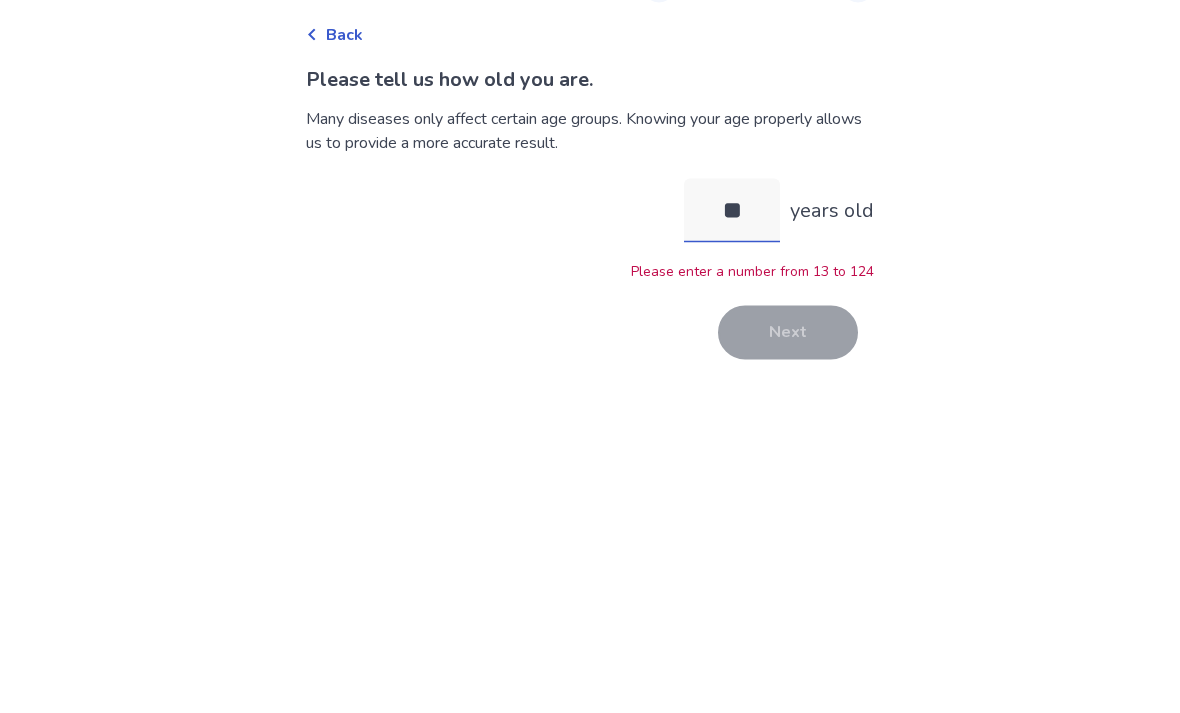 click on "**" at bounding box center [732, 298] 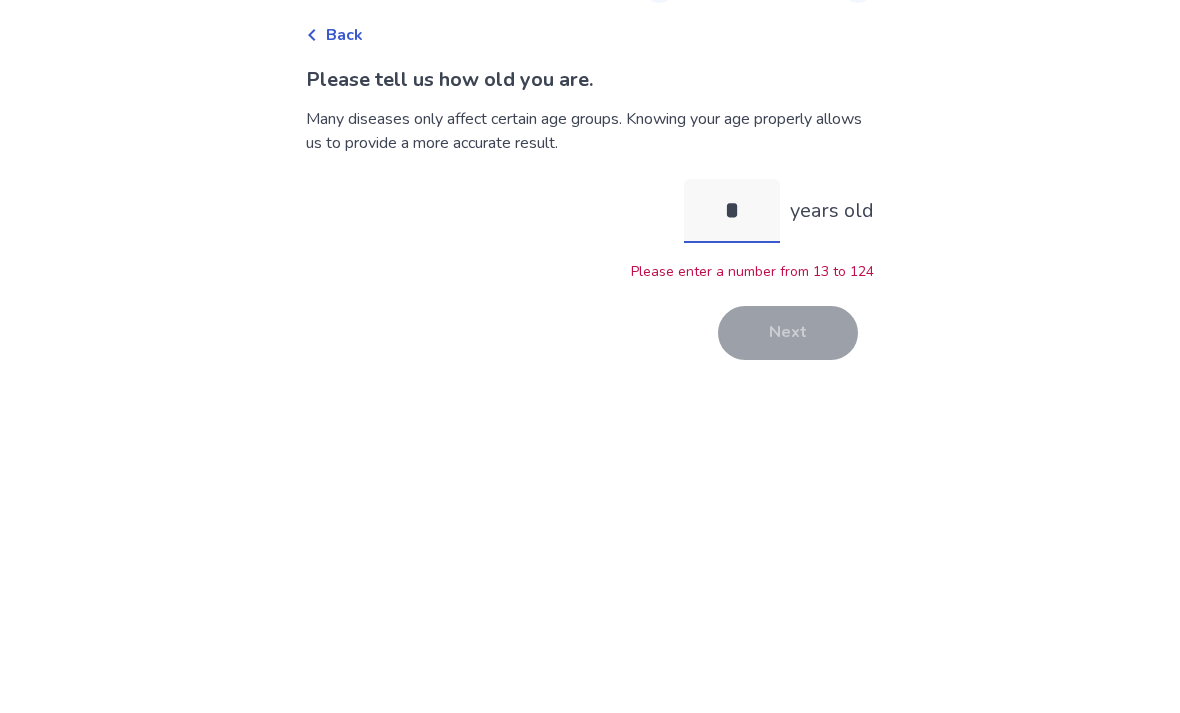 type on "**" 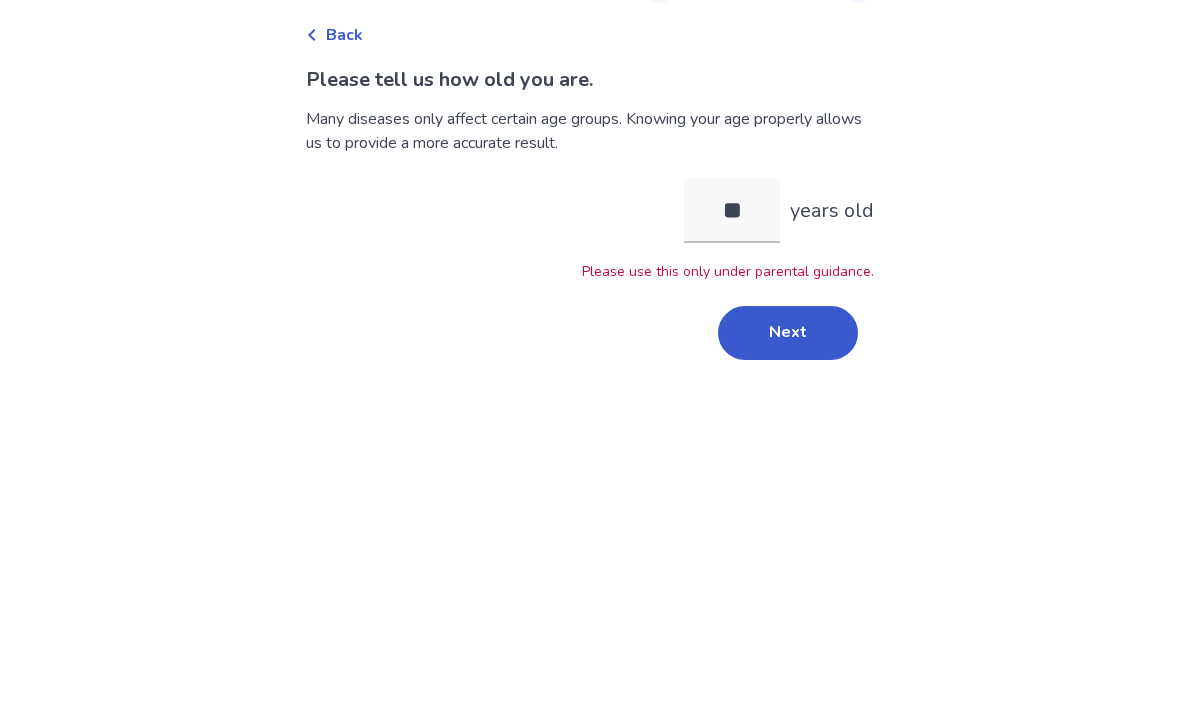 click on "Next" at bounding box center [788, 420] 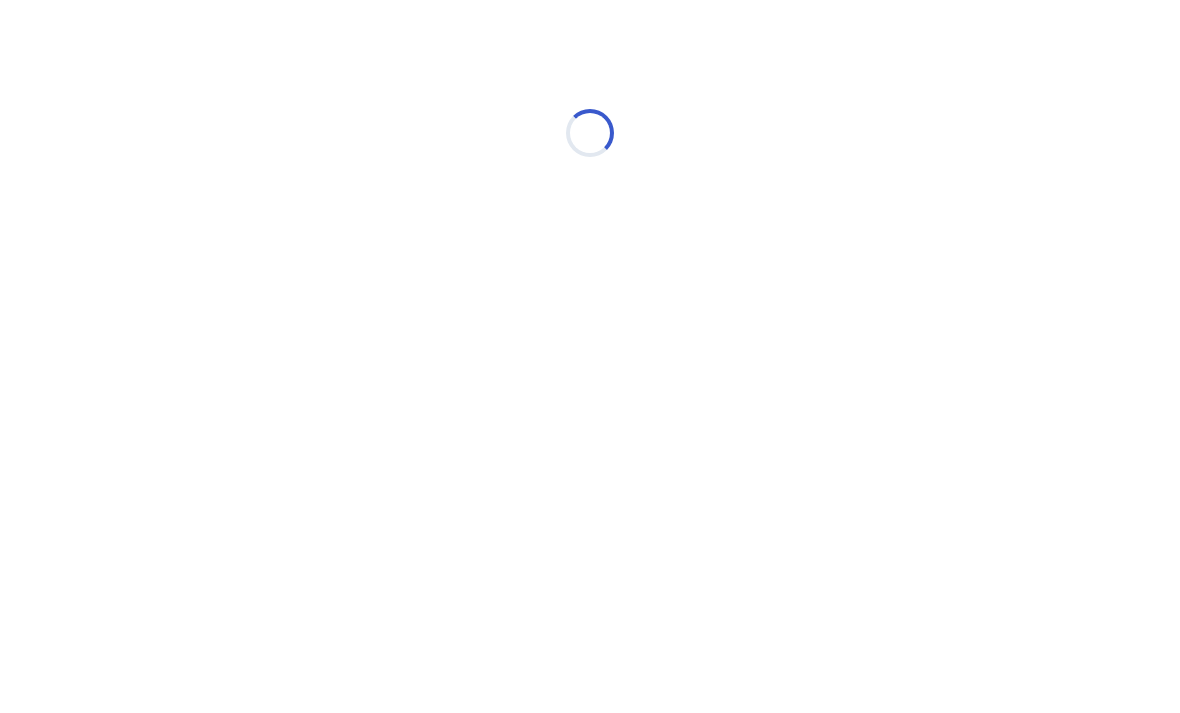 scroll, scrollTop: 0, scrollLeft: 0, axis: both 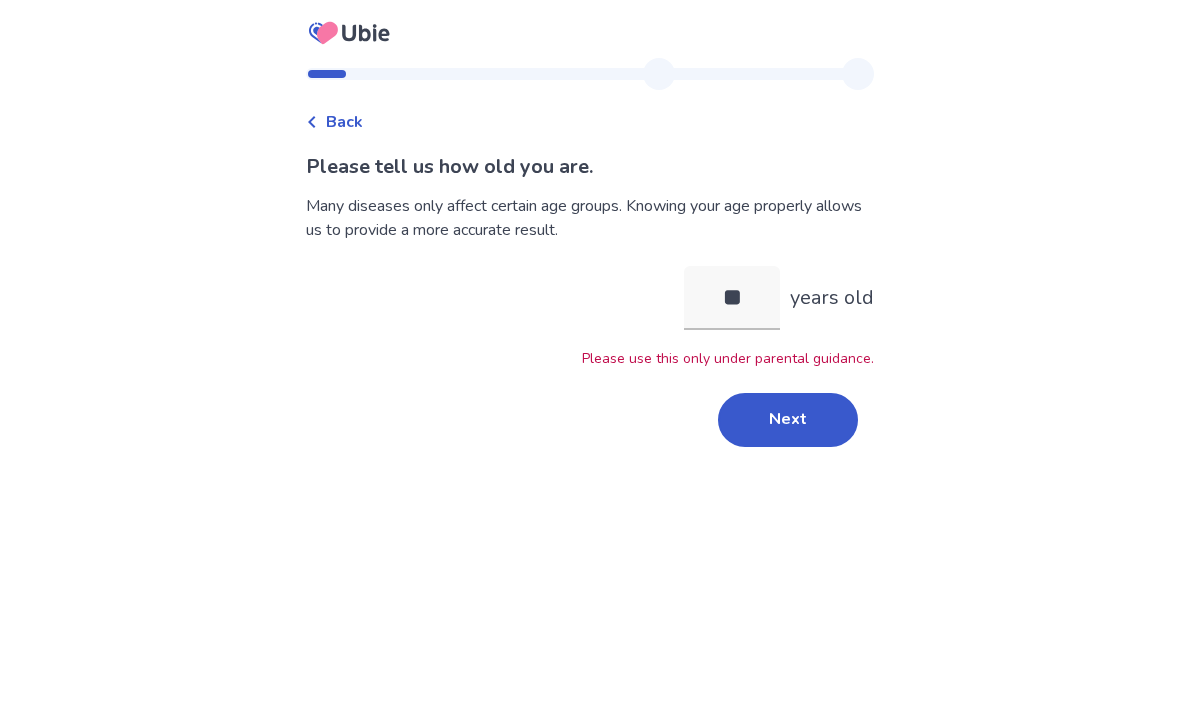 click on "Next" at bounding box center [788, 420] 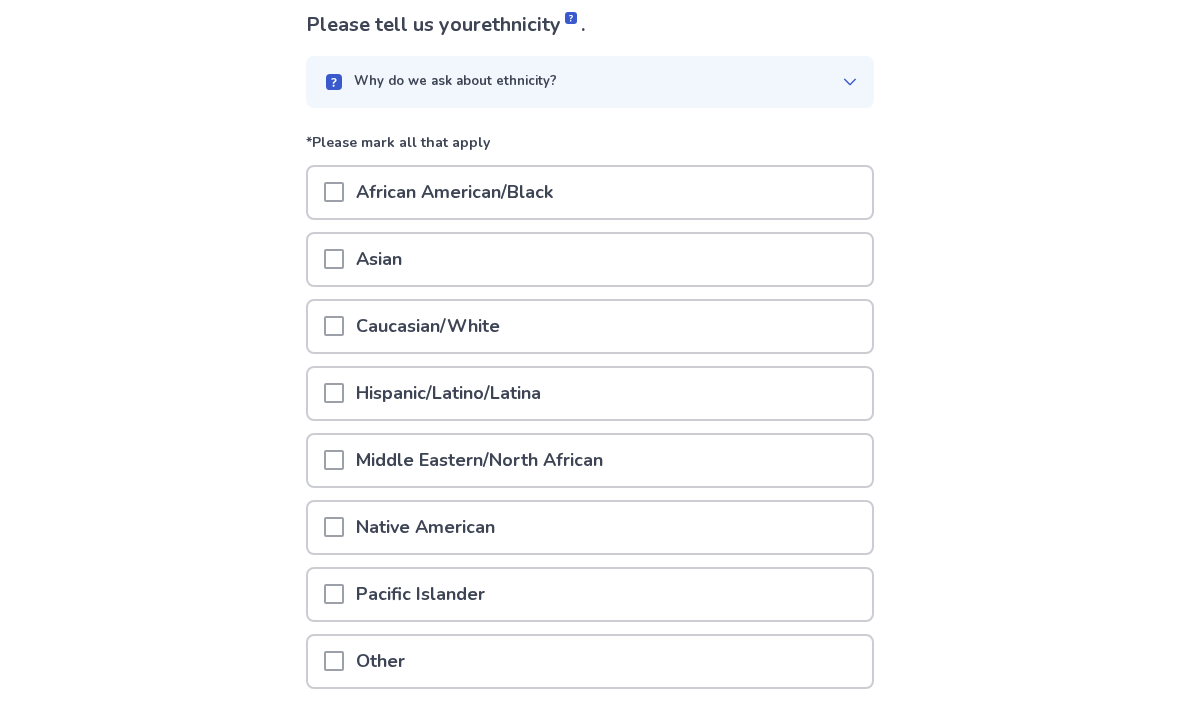 scroll, scrollTop: 146, scrollLeft: 0, axis: vertical 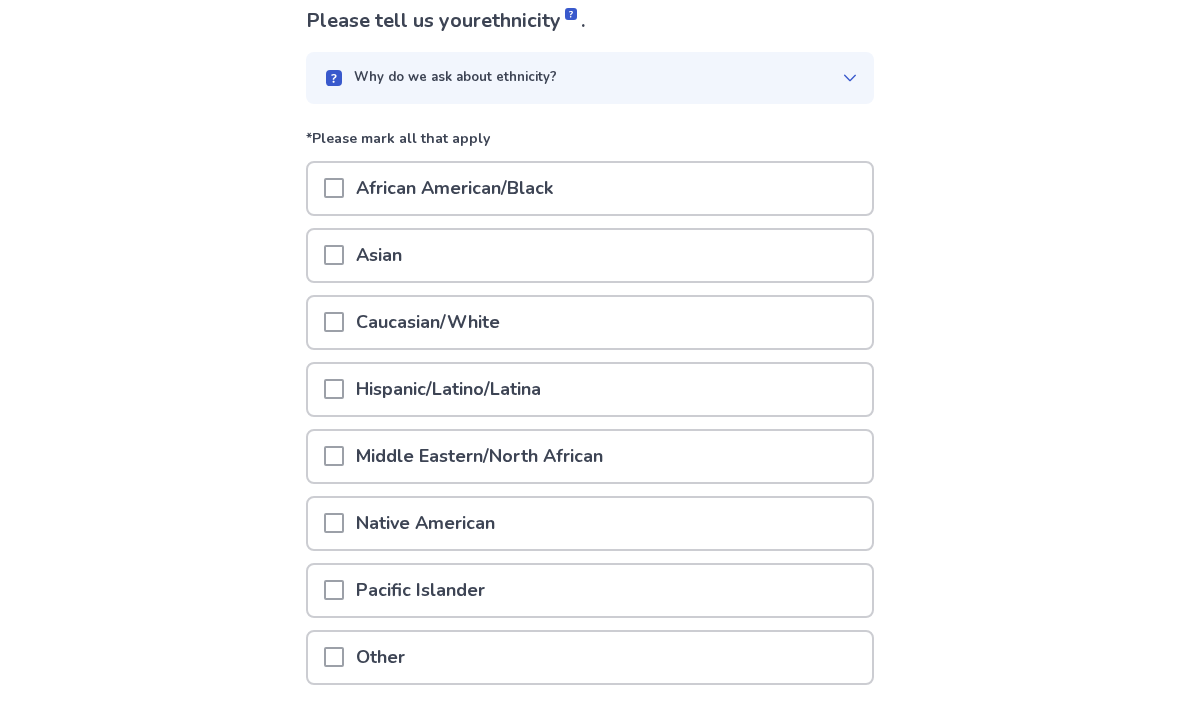 click at bounding box center (334, 255) 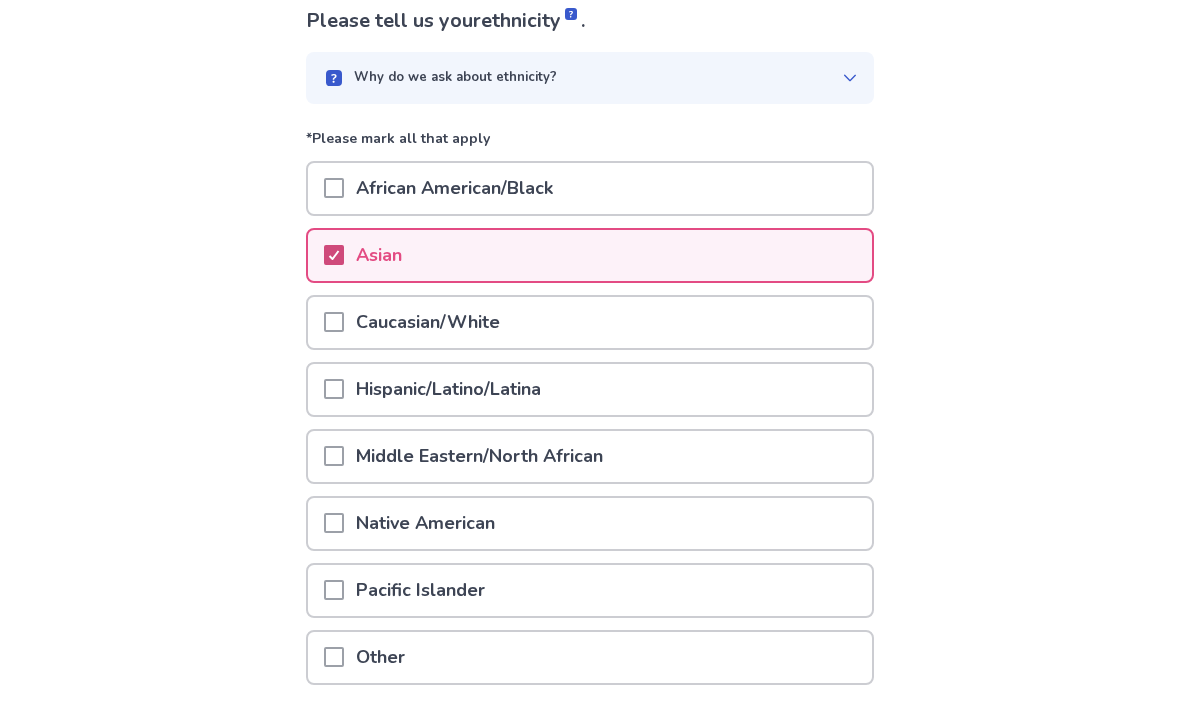 click on "Next" at bounding box center [788, 748] 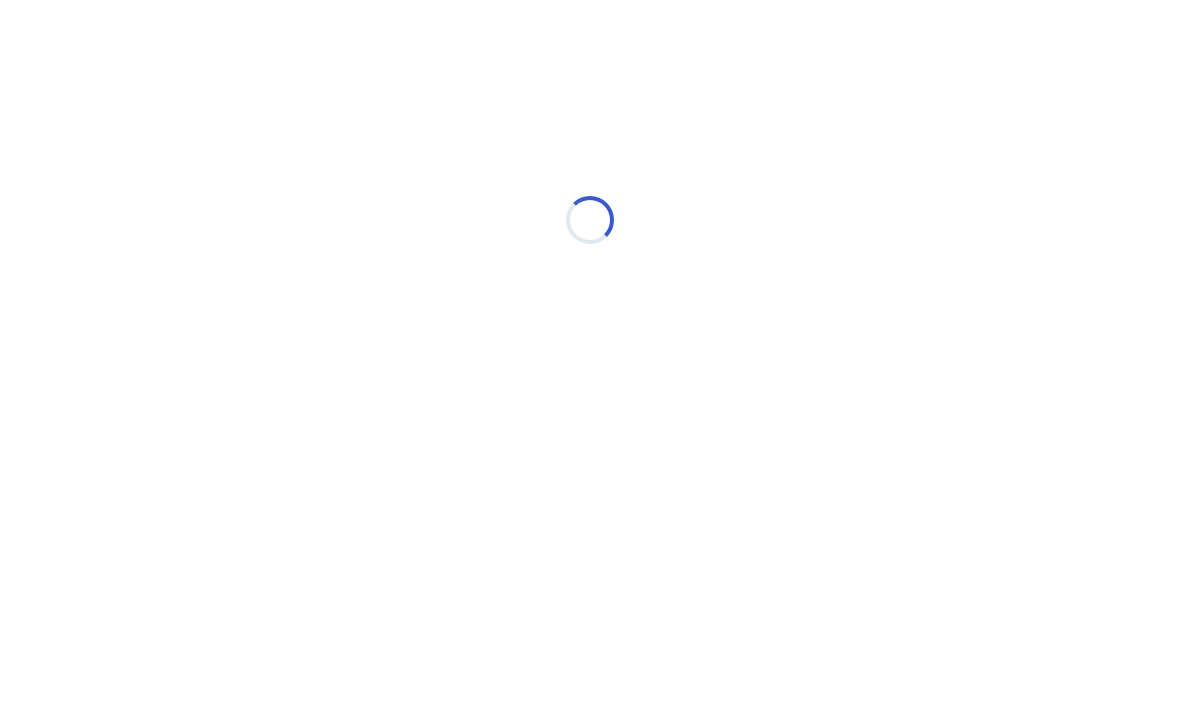 scroll, scrollTop: 0, scrollLeft: 0, axis: both 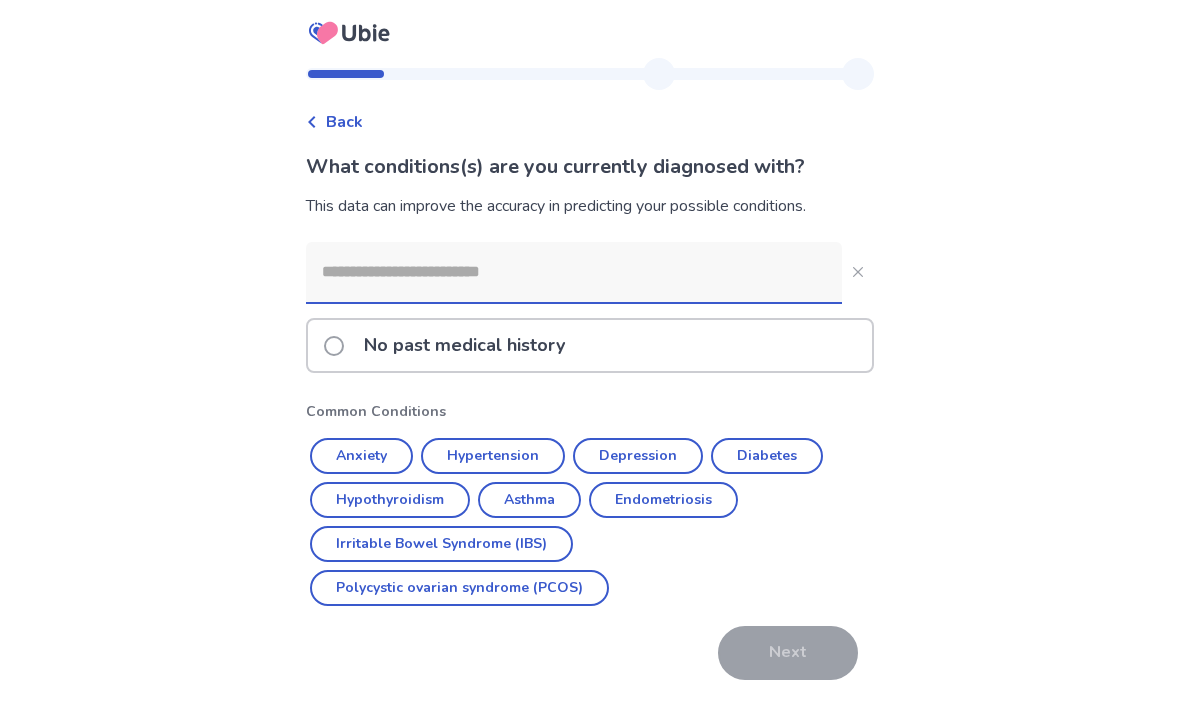 click at bounding box center [574, 272] 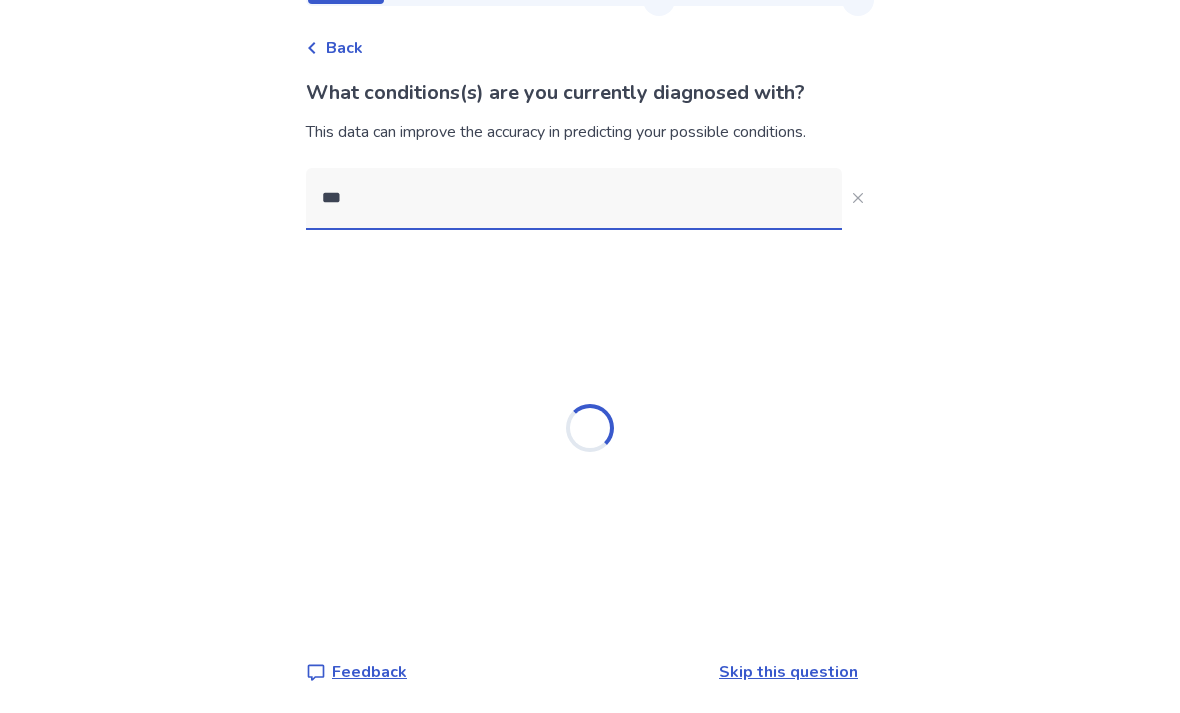 scroll, scrollTop: 64, scrollLeft: 0, axis: vertical 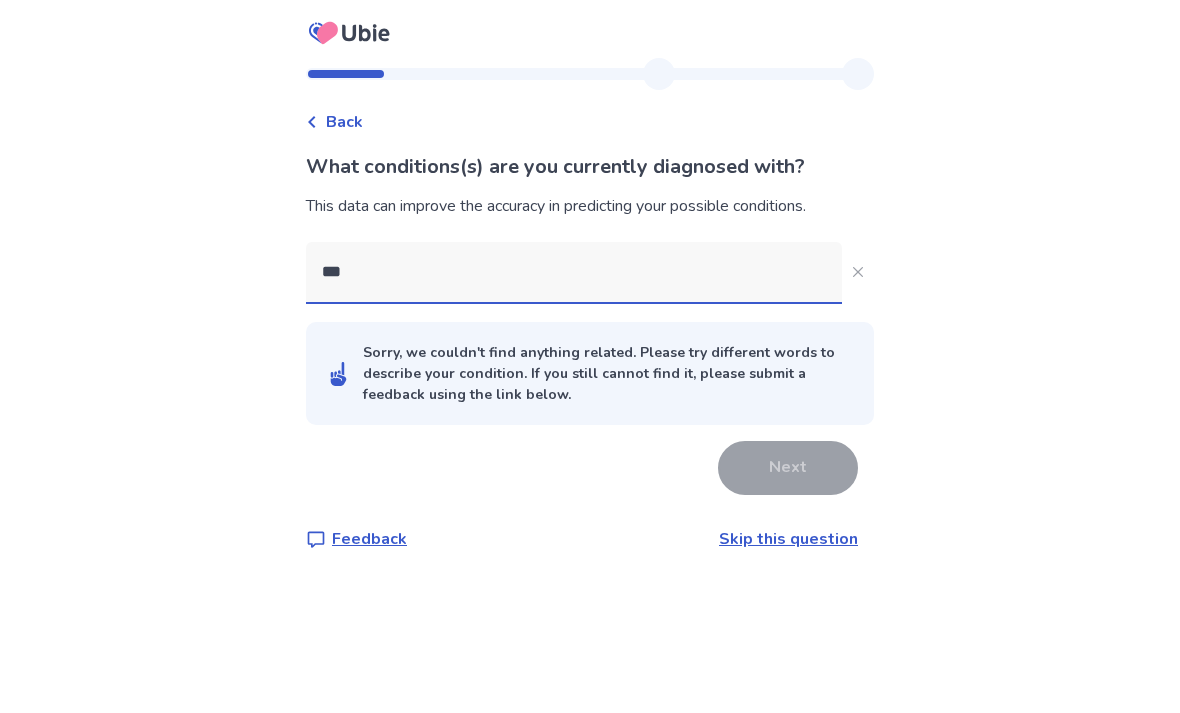 click on "***" at bounding box center [574, 272] 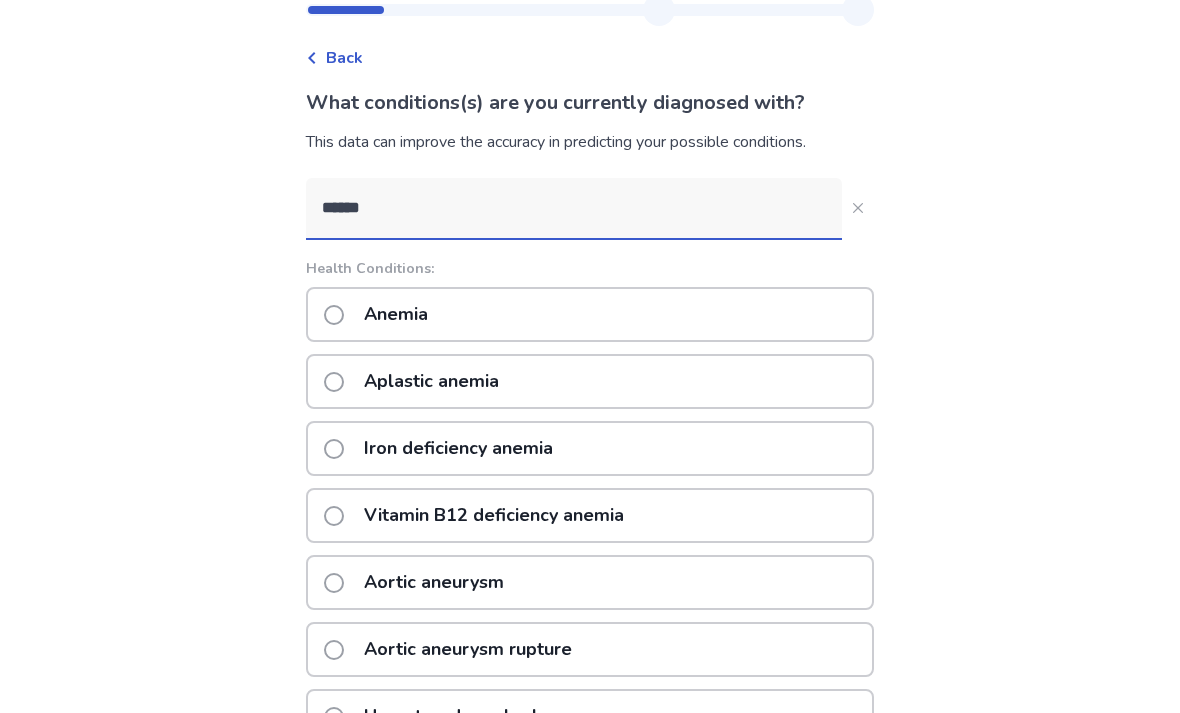 type on "******" 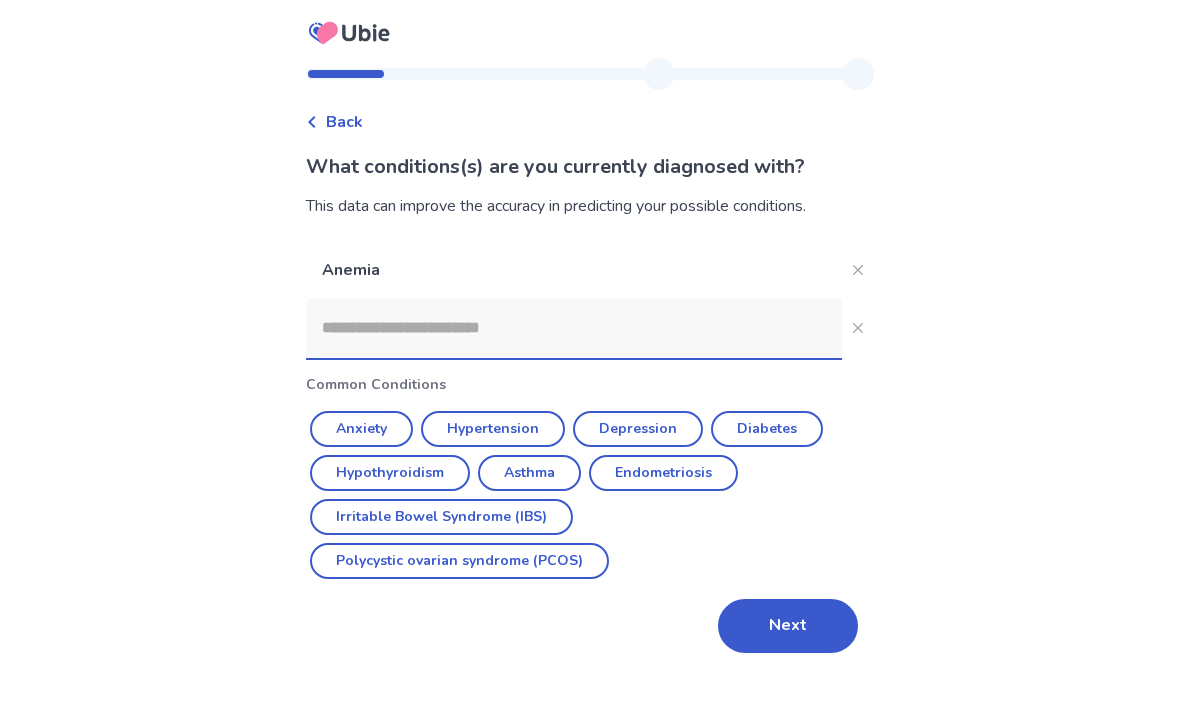 click on "Next" at bounding box center (788, 626) 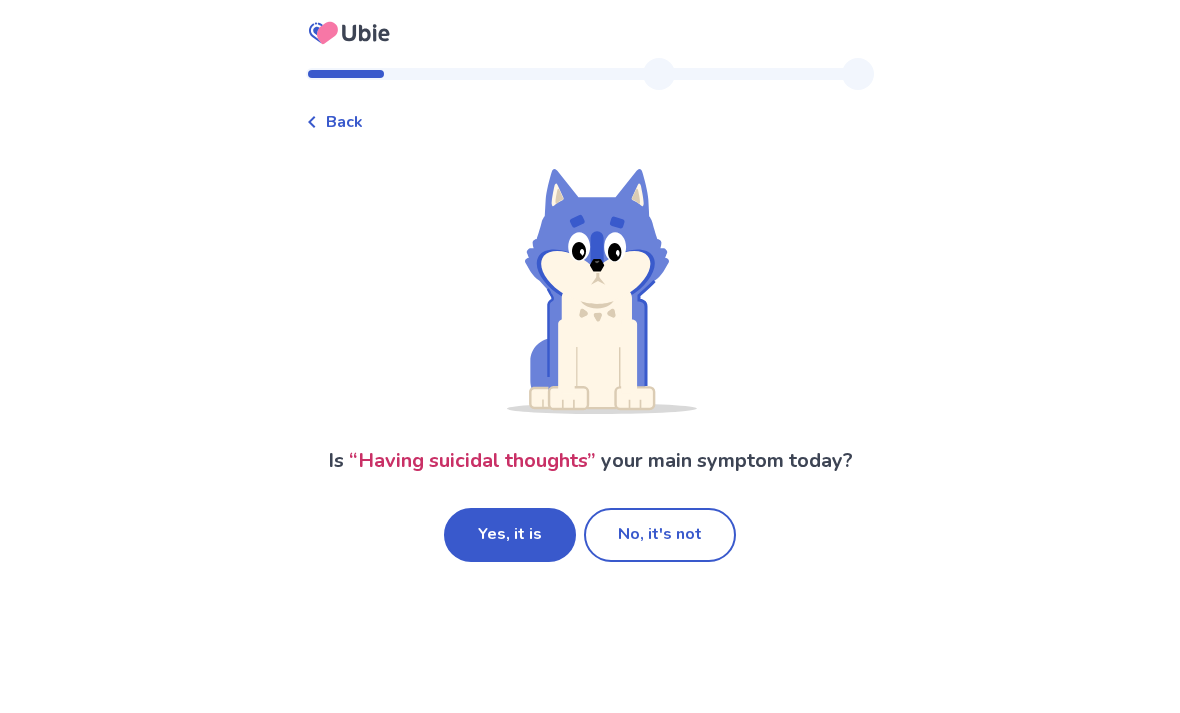 click on "Yes, it is" at bounding box center [510, 535] 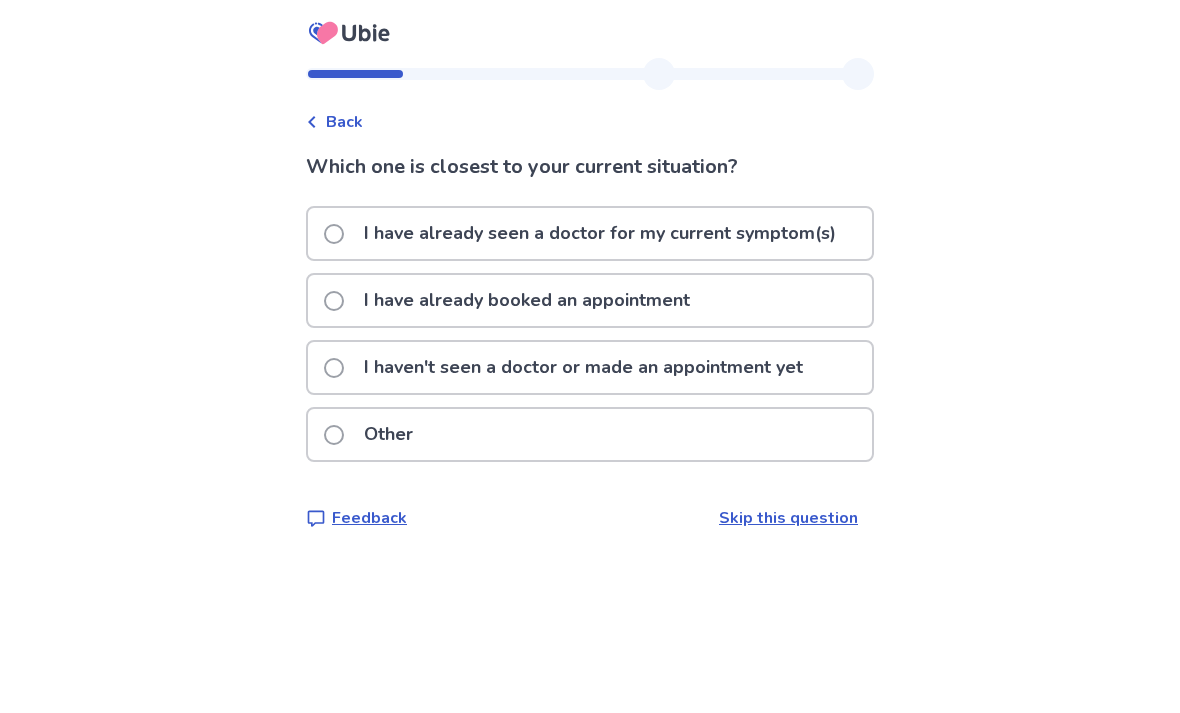 click on "I haven't seen a doctor or made an appointment yet" at bounding box center (583, 367) 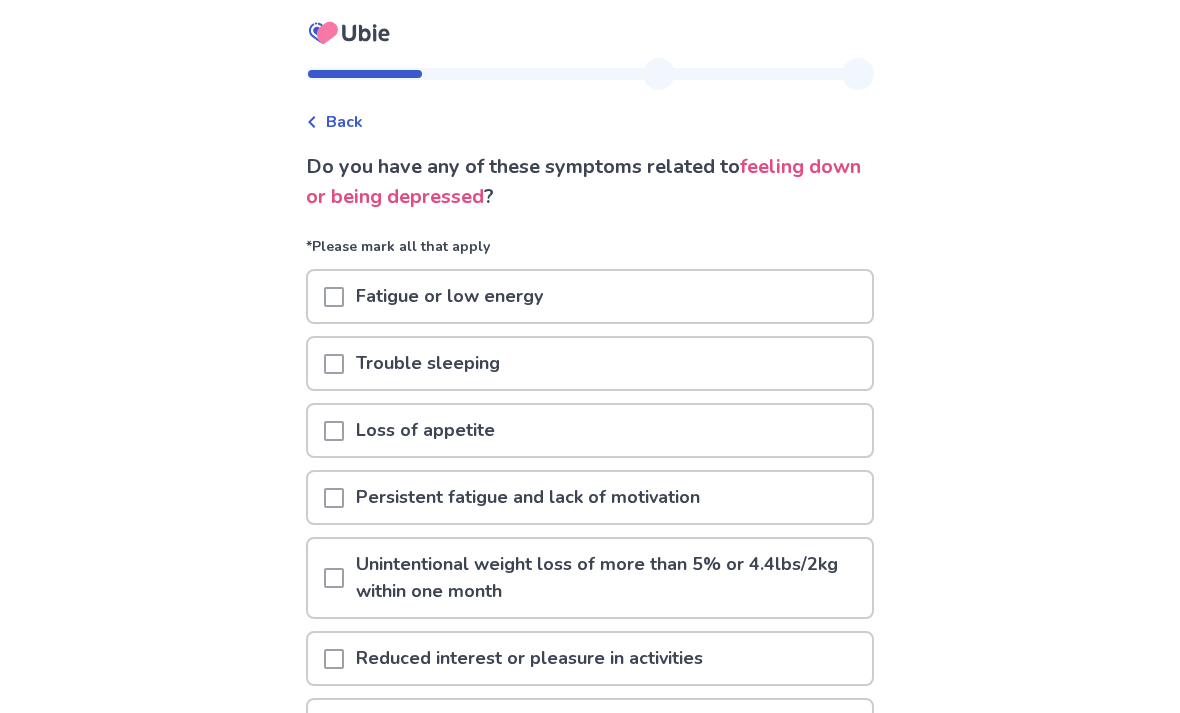 click at bounding box center (334, 297) 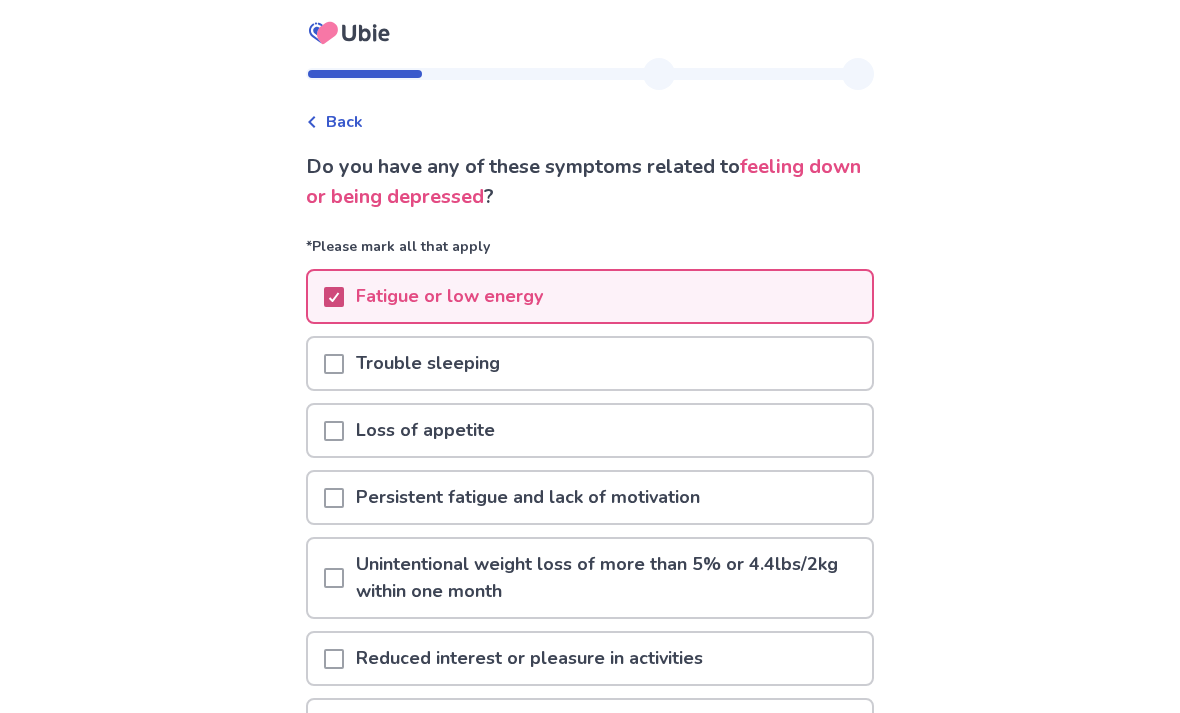 click at bounding box center [334, 364] 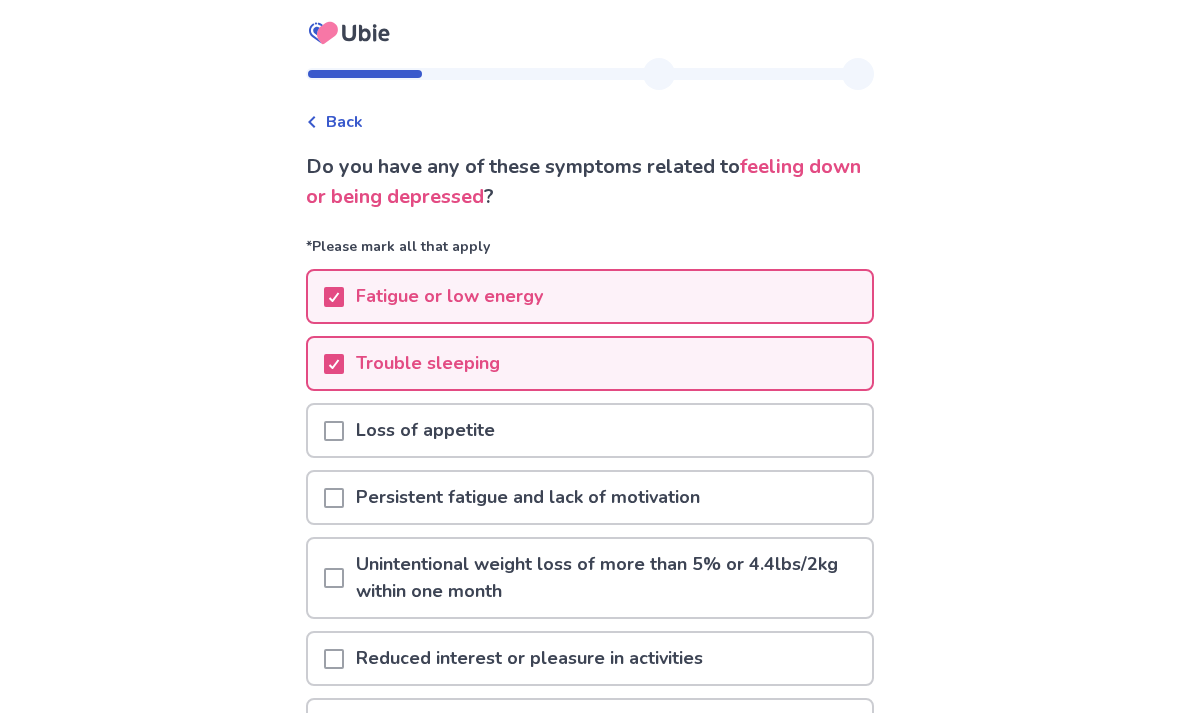 click on "Loss of appetite" at bounding box center (590, 430) 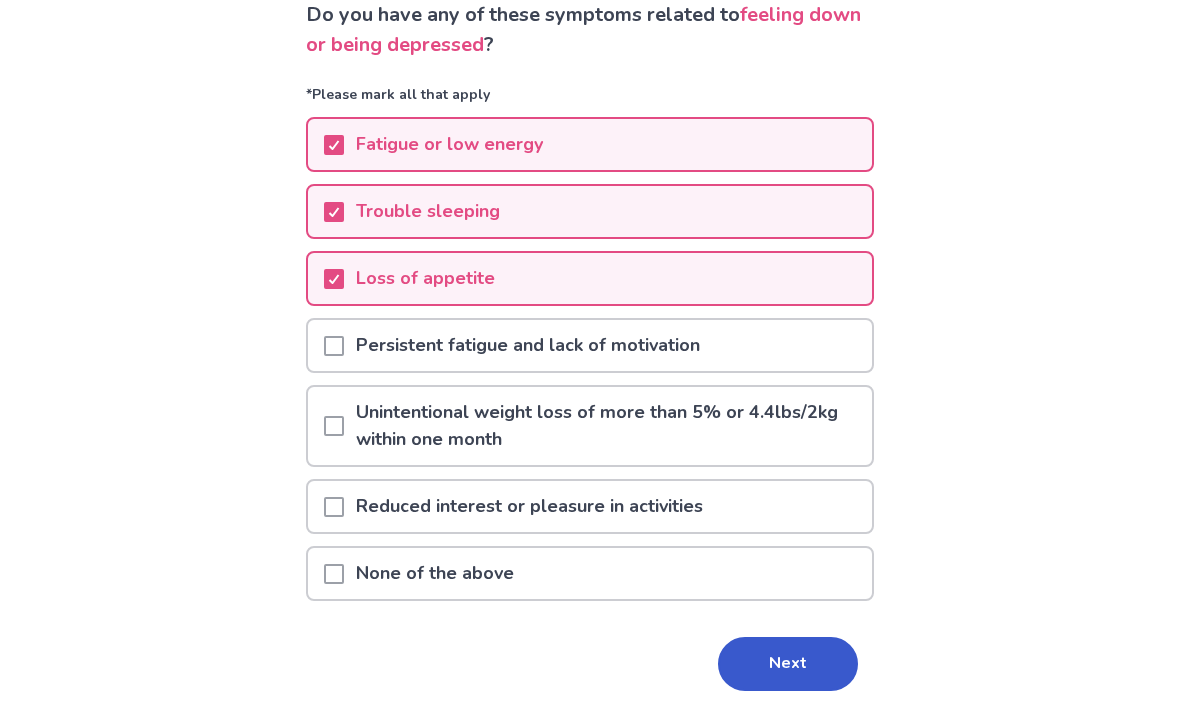 scroll, scrollTop: 154, scrollLeft: 0, axis: vertical 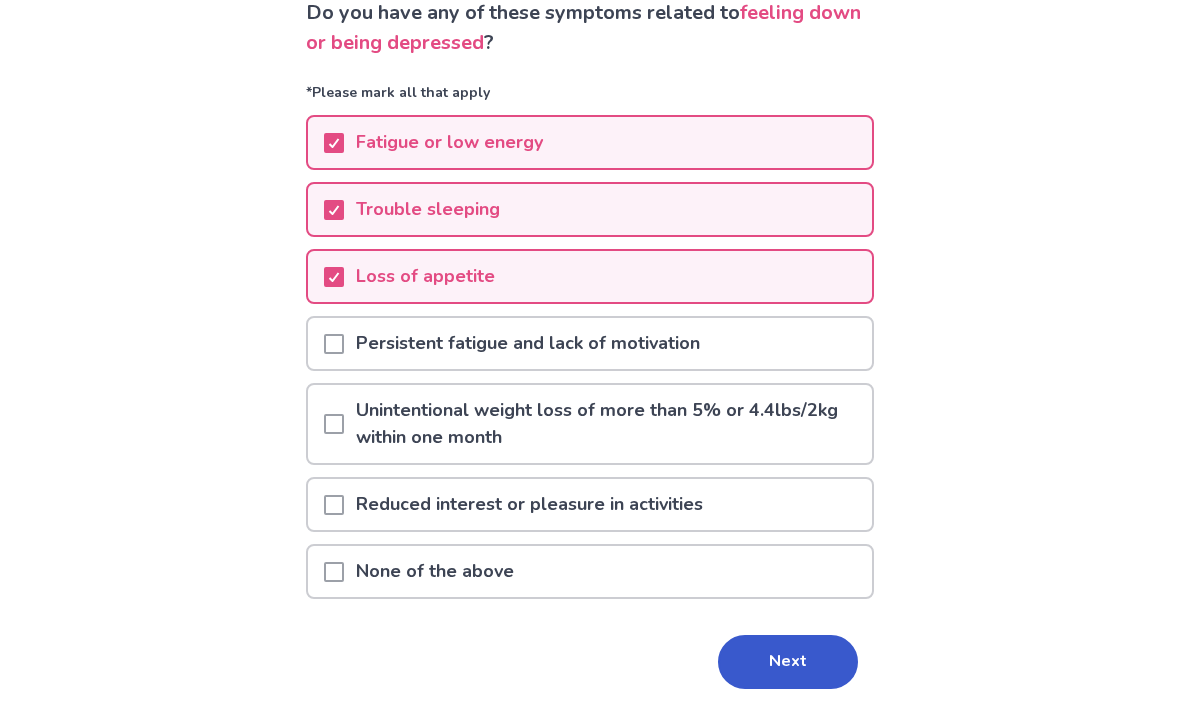 click on "Persistent fatigue and lack of motivation" at bounding box center (590, 343) 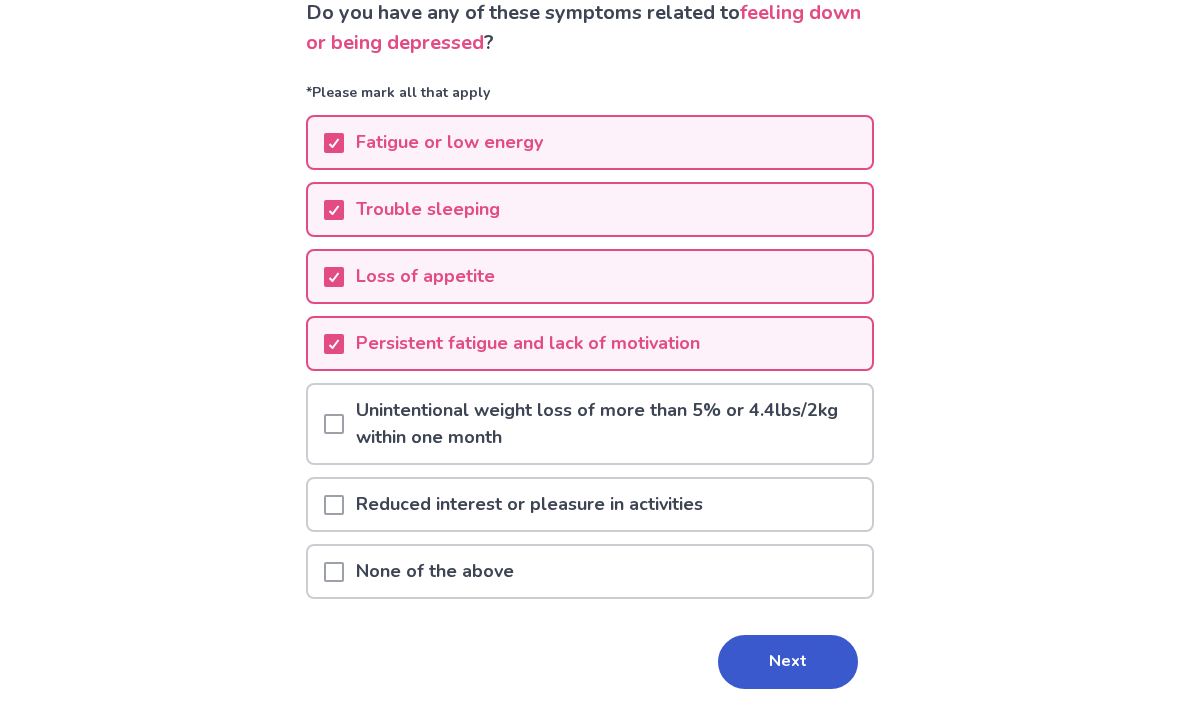 click at bounding box center [334, 505] 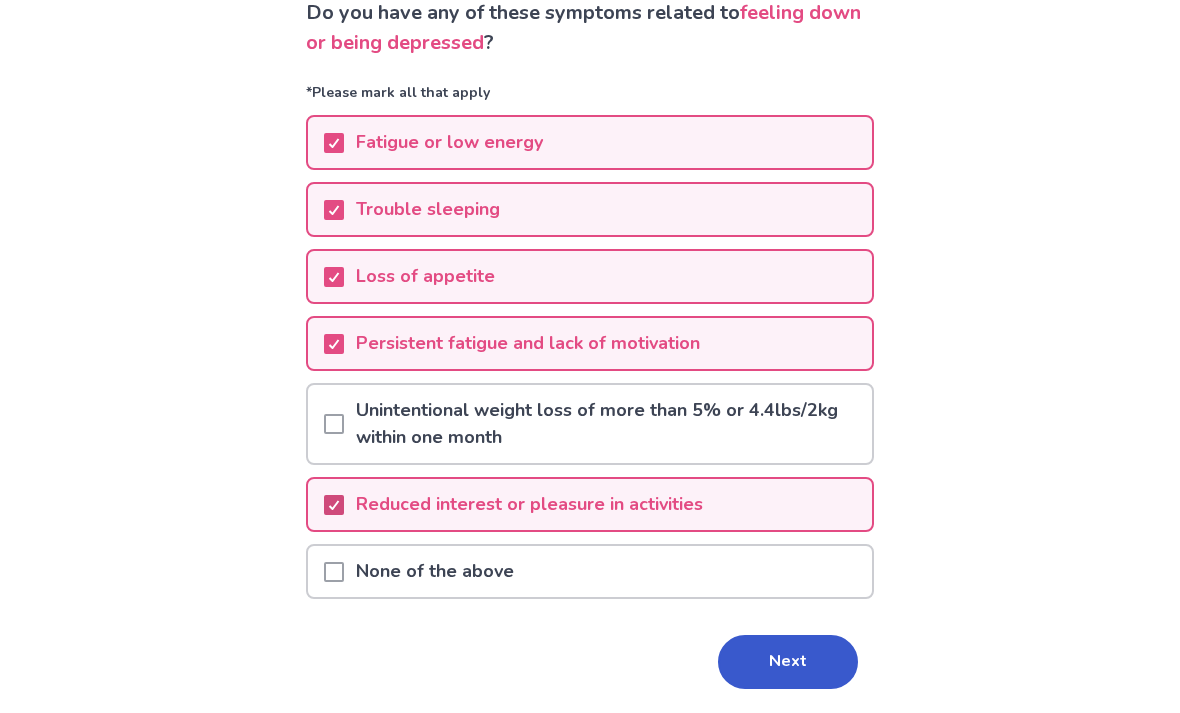 click on "Next" at bounding box center (788, 662) 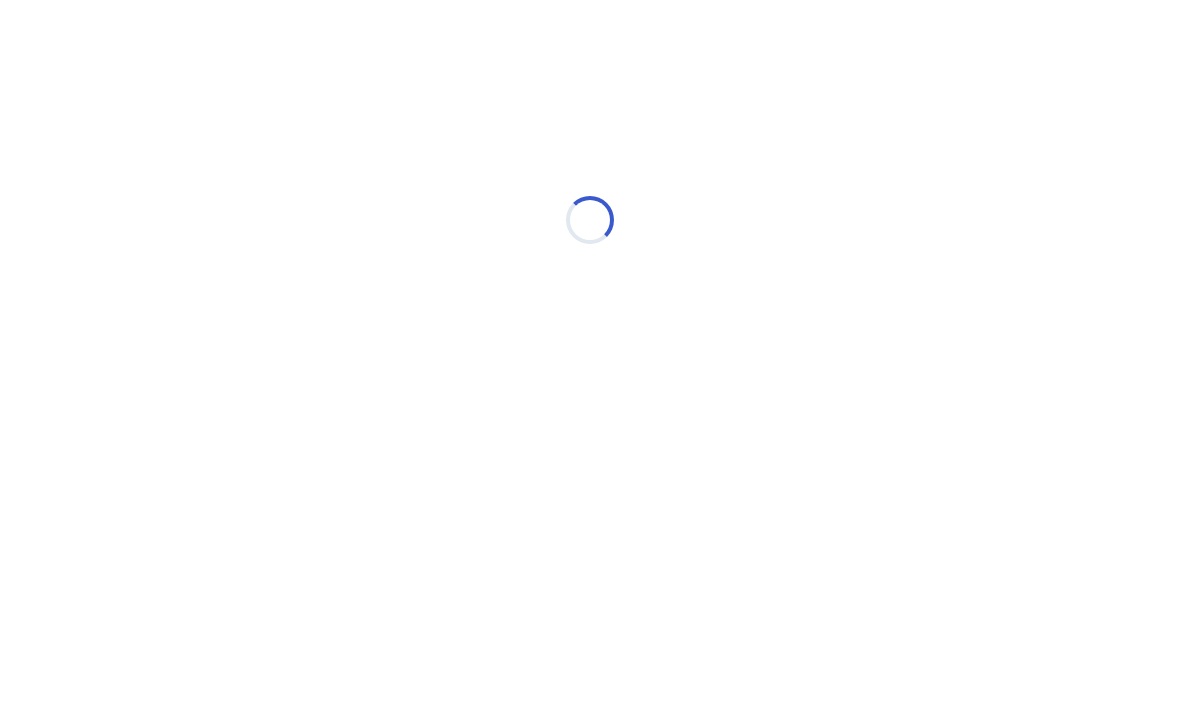 scroll, scrollTop: 0, scrollLeft: 0, axis: both 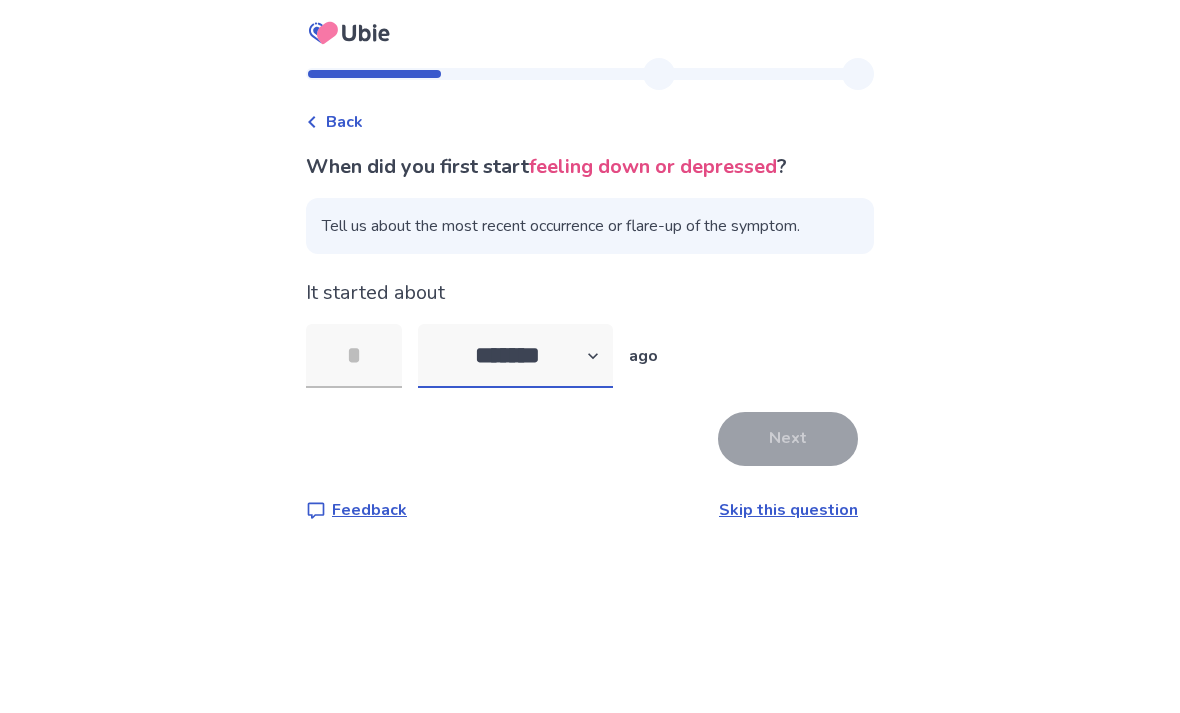 click on "******* ****** ******* ******** *******" at bounding box center [515, 356] 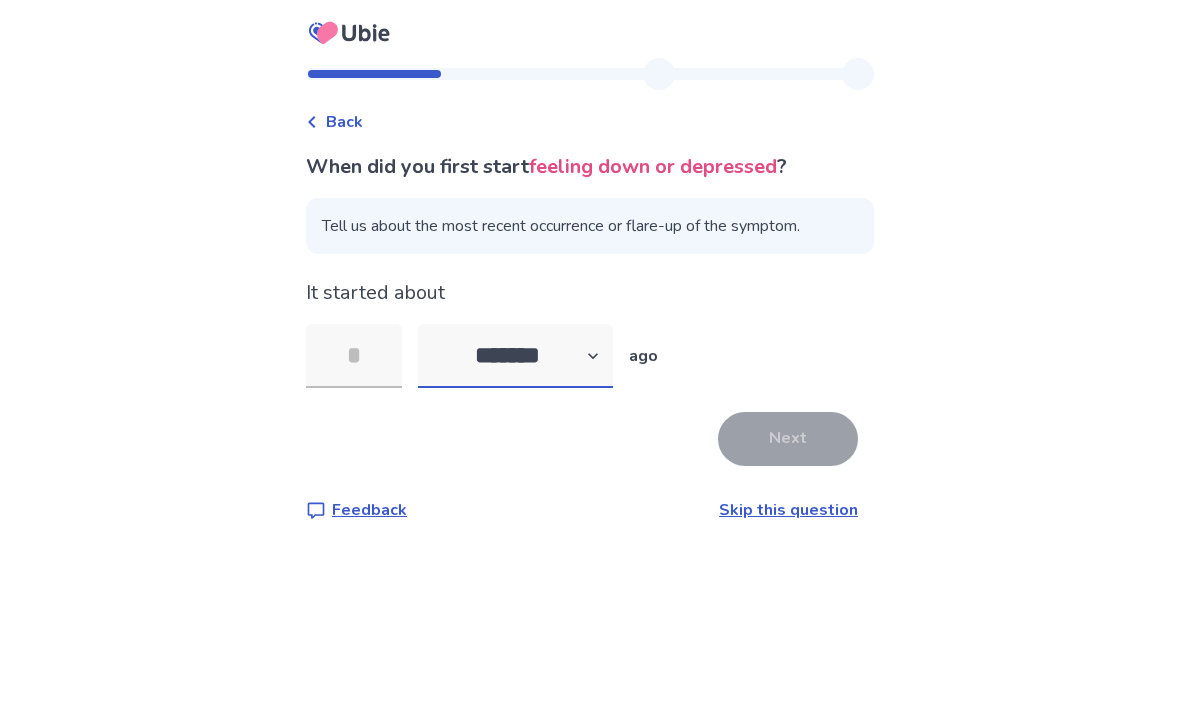 select on "*" 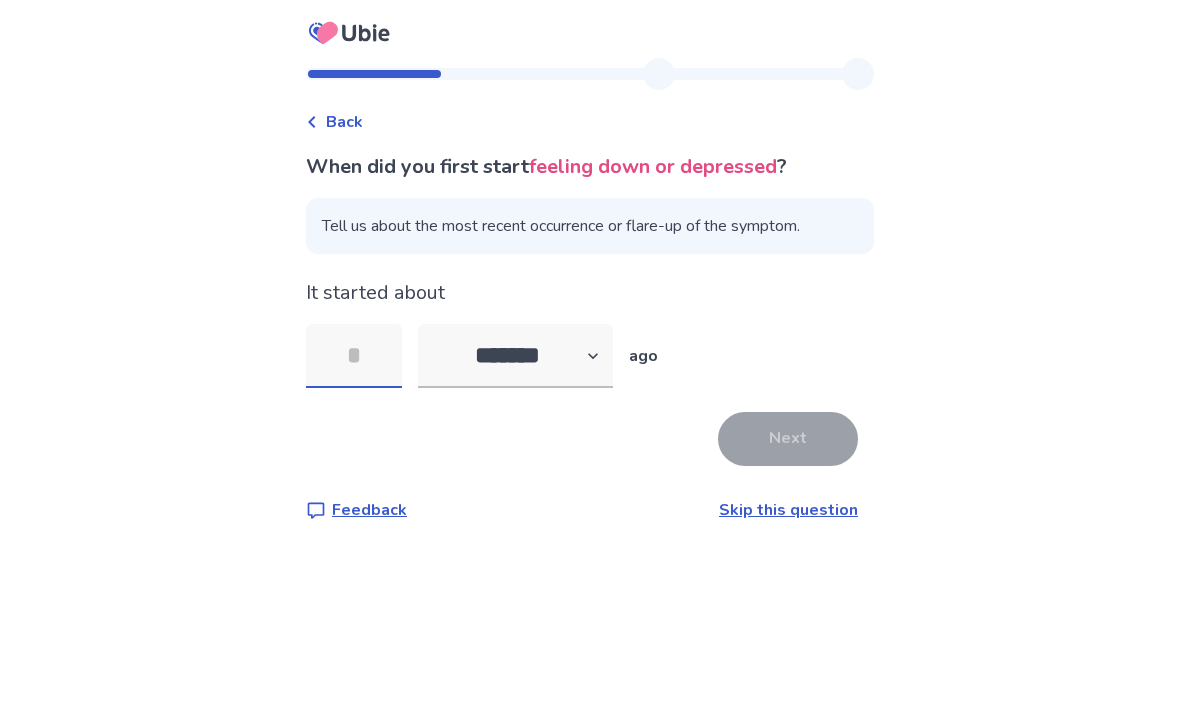 click at bounding box center [354, 356] 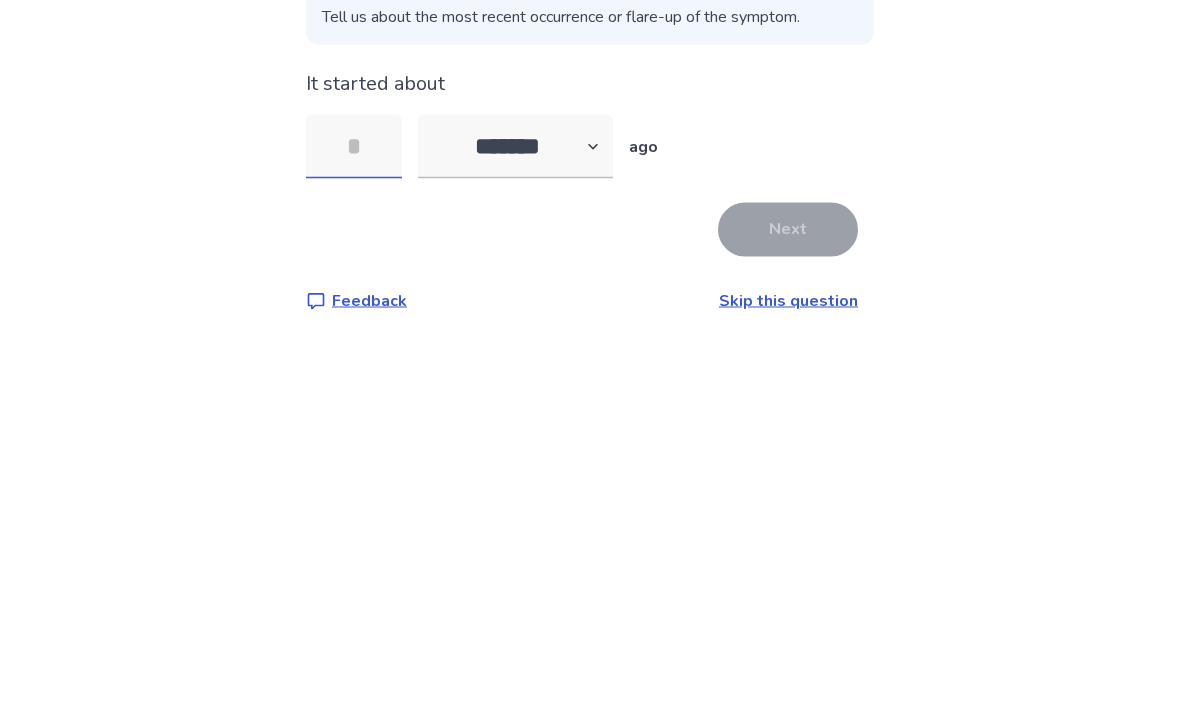 type on "*" 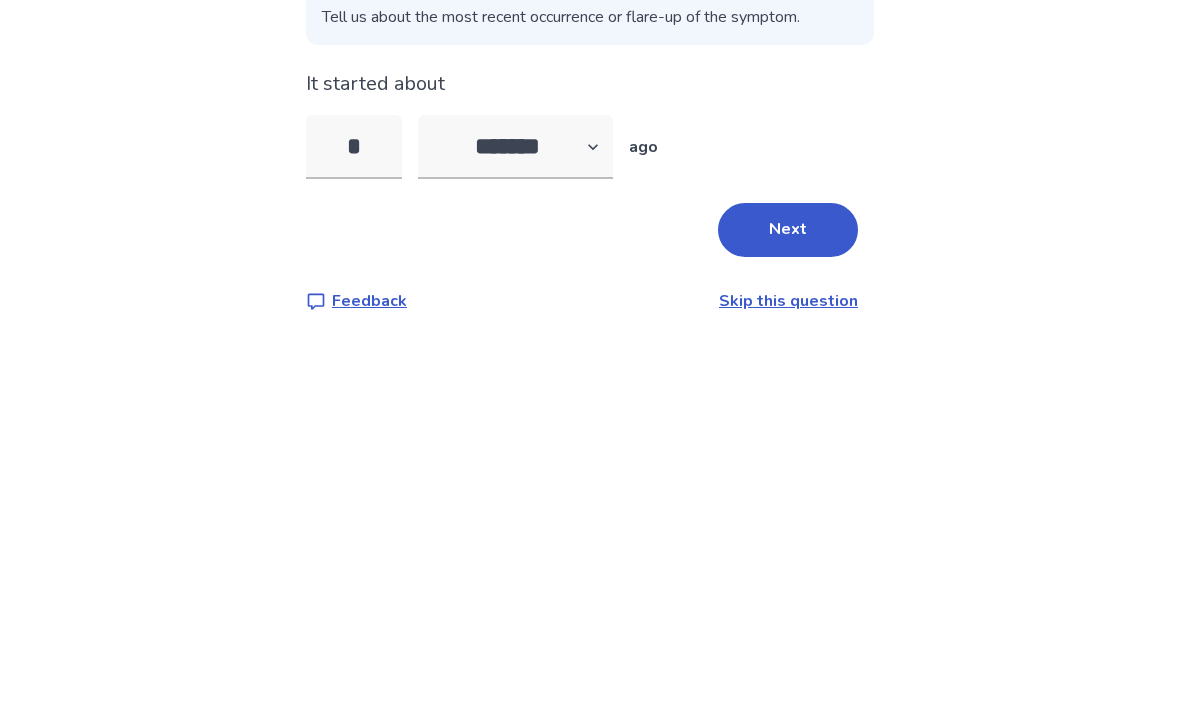 click on "Next" at bounding box center [788, 439] 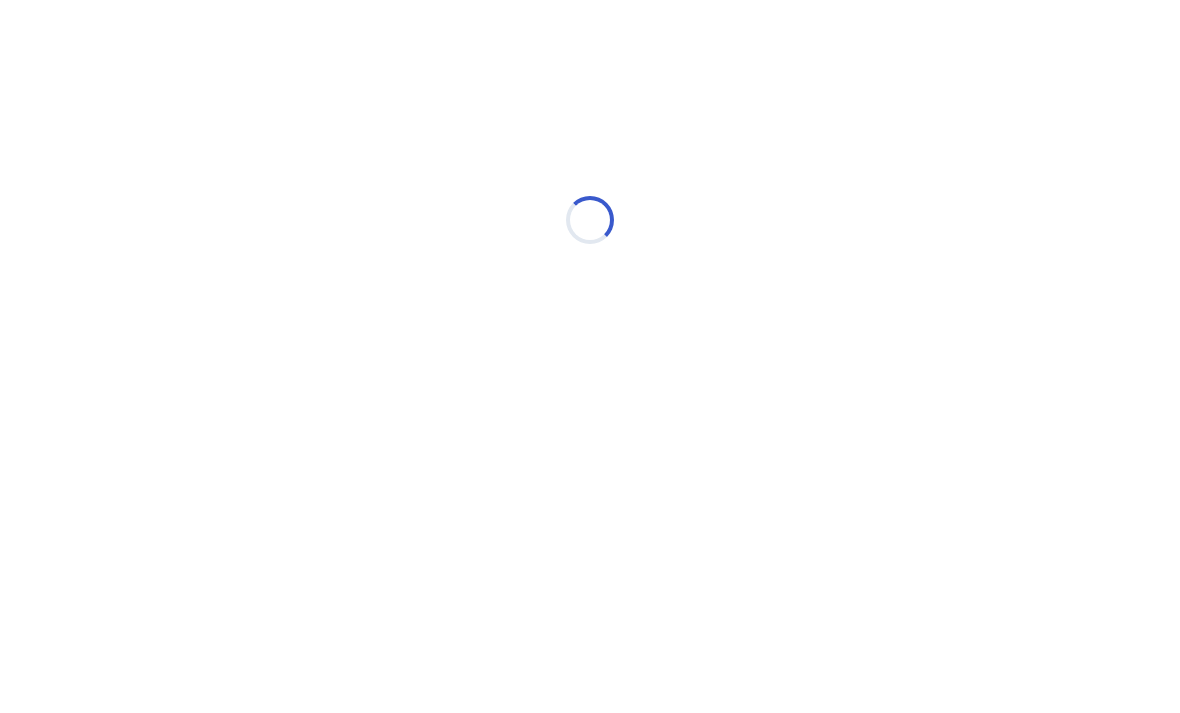 select on "*" 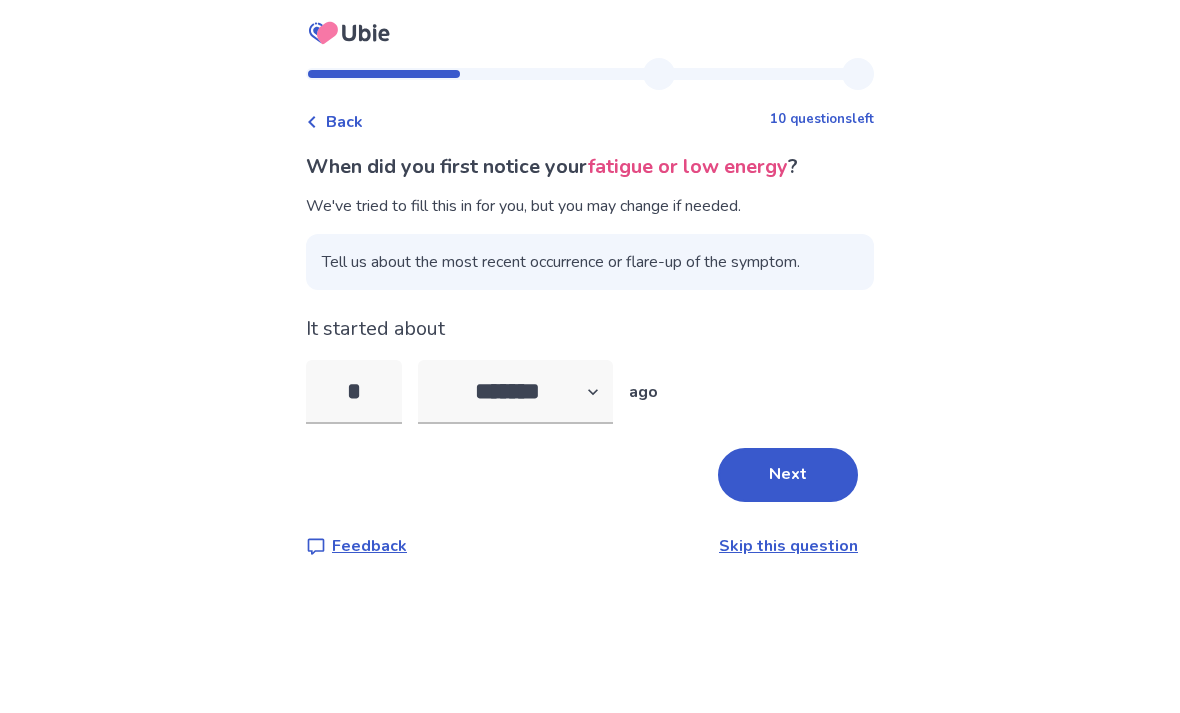 click on "Back" at bounding box center [334, 122] 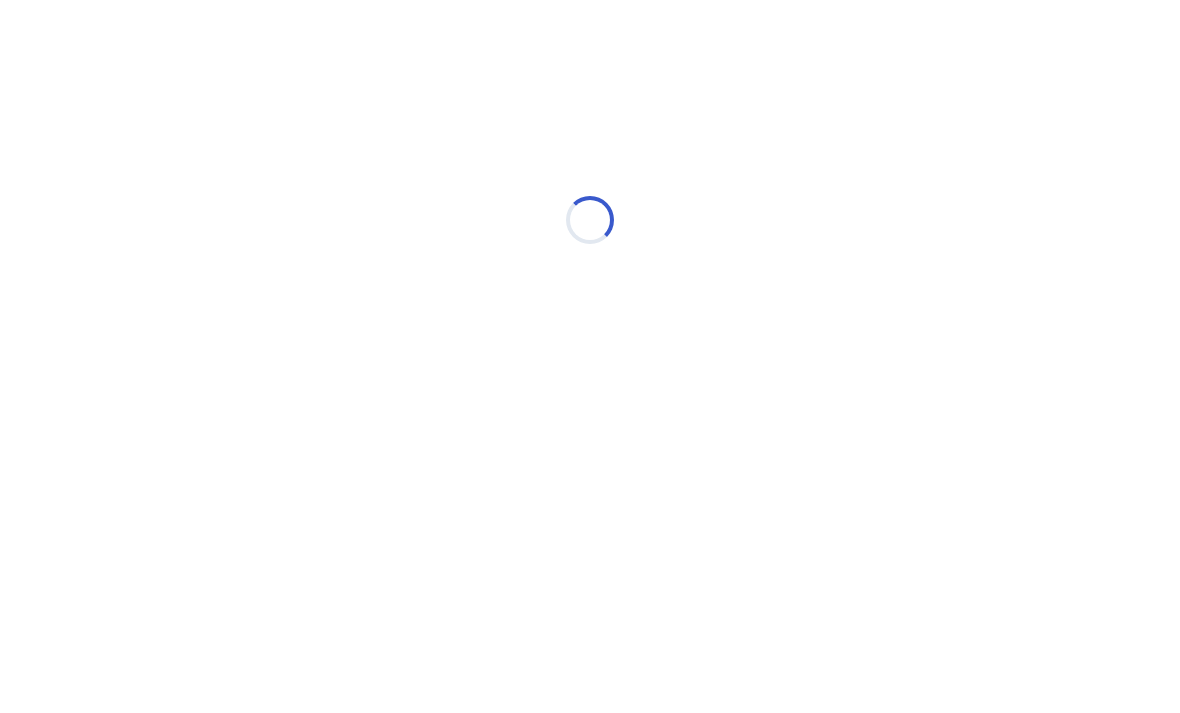select on "*" 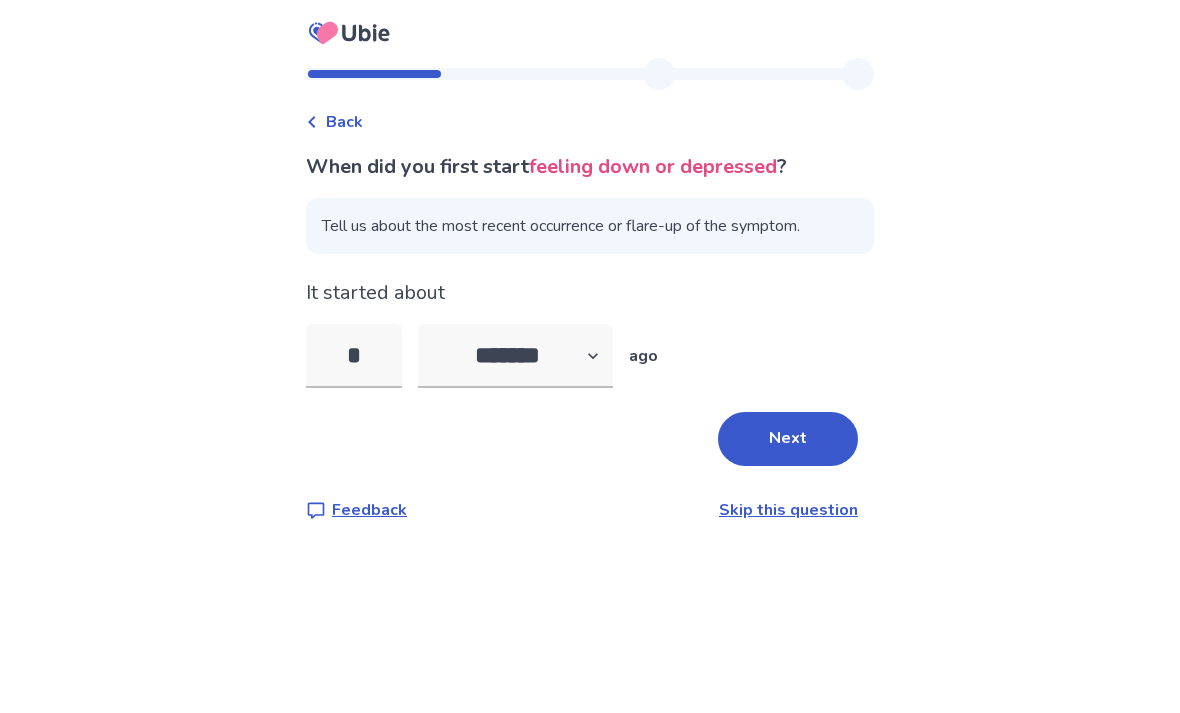 click on "Back" at bounding box center (334, 122) 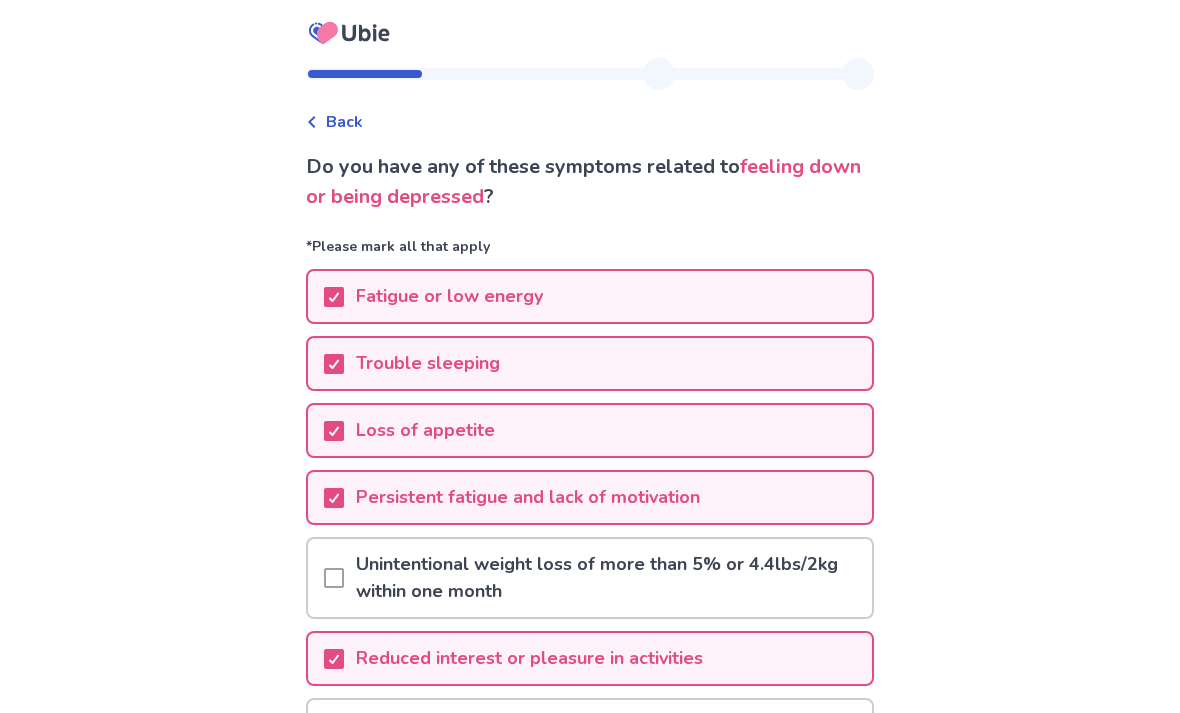 click on "Fatigue or low energy" at bounding box center (590, 296) 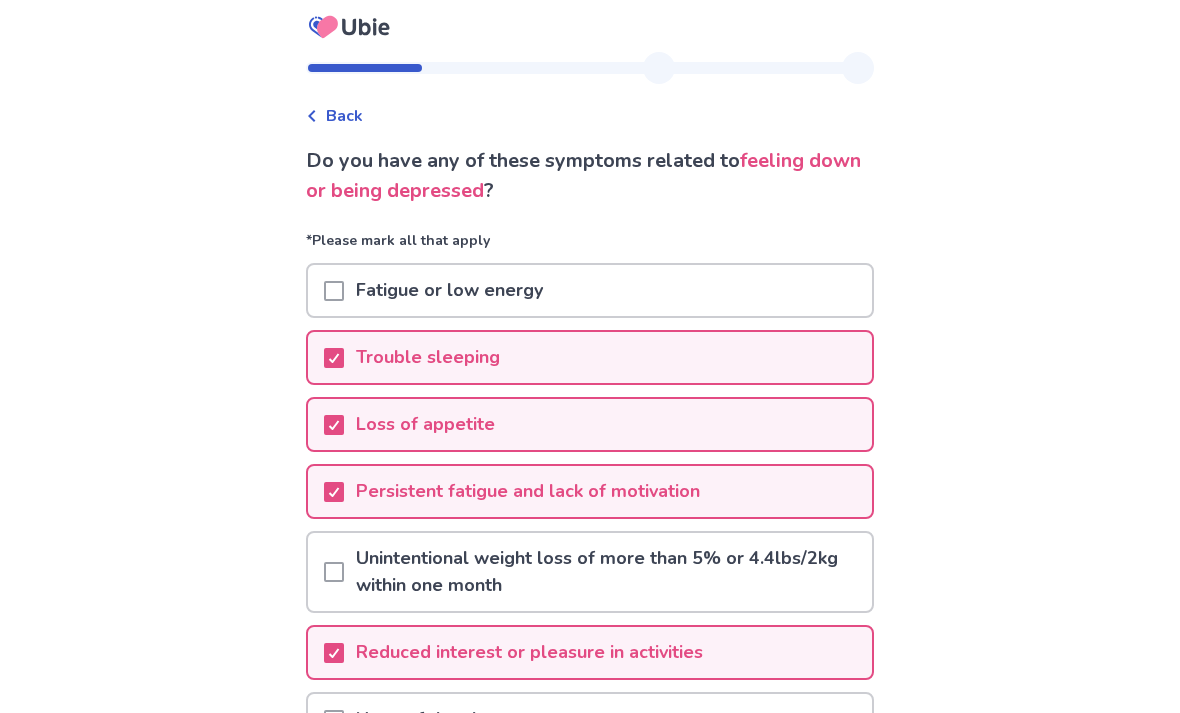 scroll, scrollTop: 154, scrollLeft: 0, axis: vertical 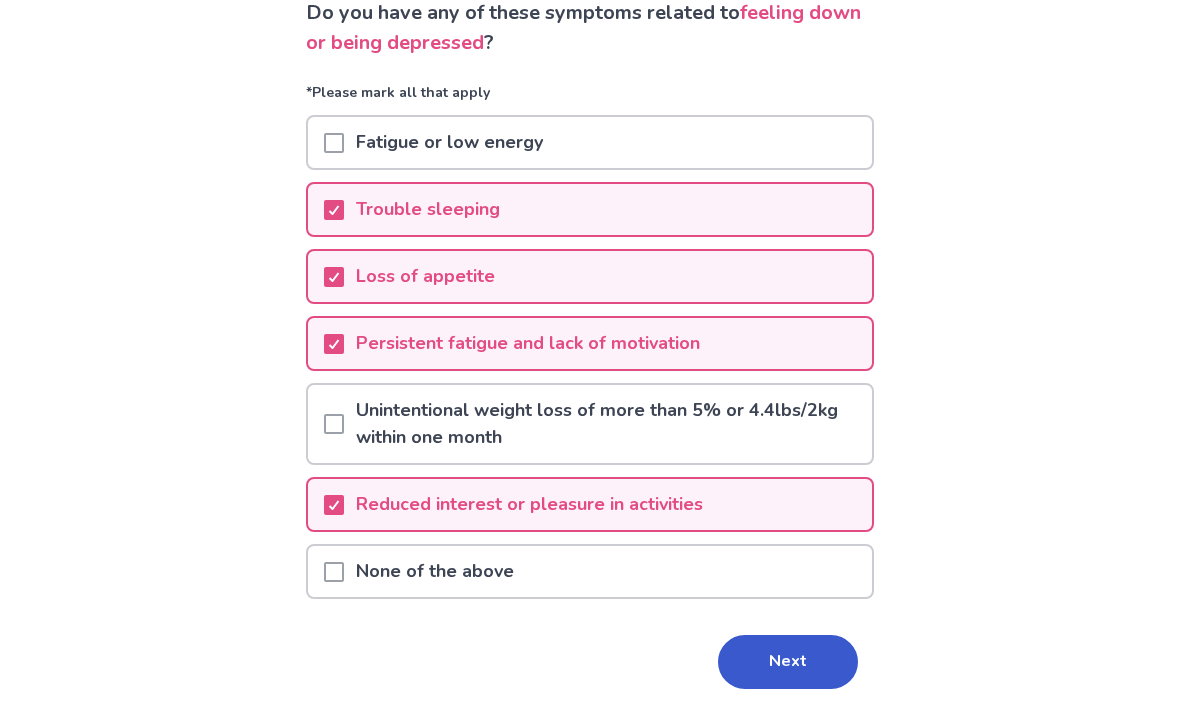 click on "Next" at bounding box center (788, 662) 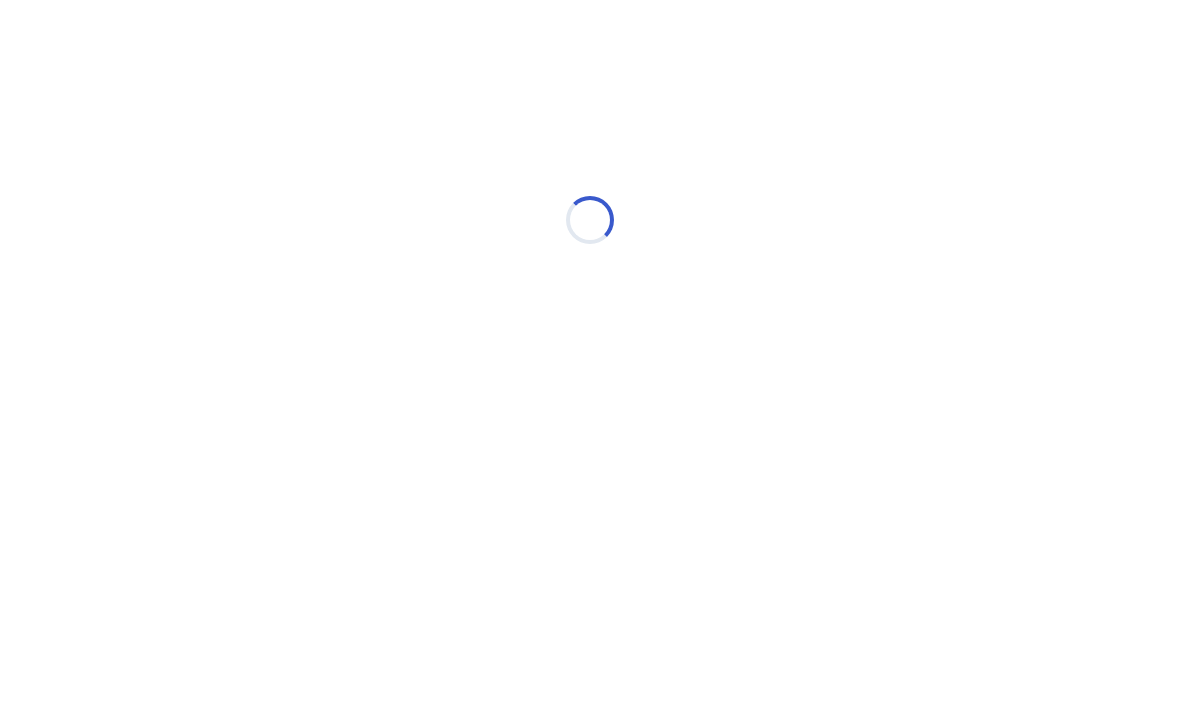 scroll, scrollTop: 0, scrollLeft: 0, axis: both 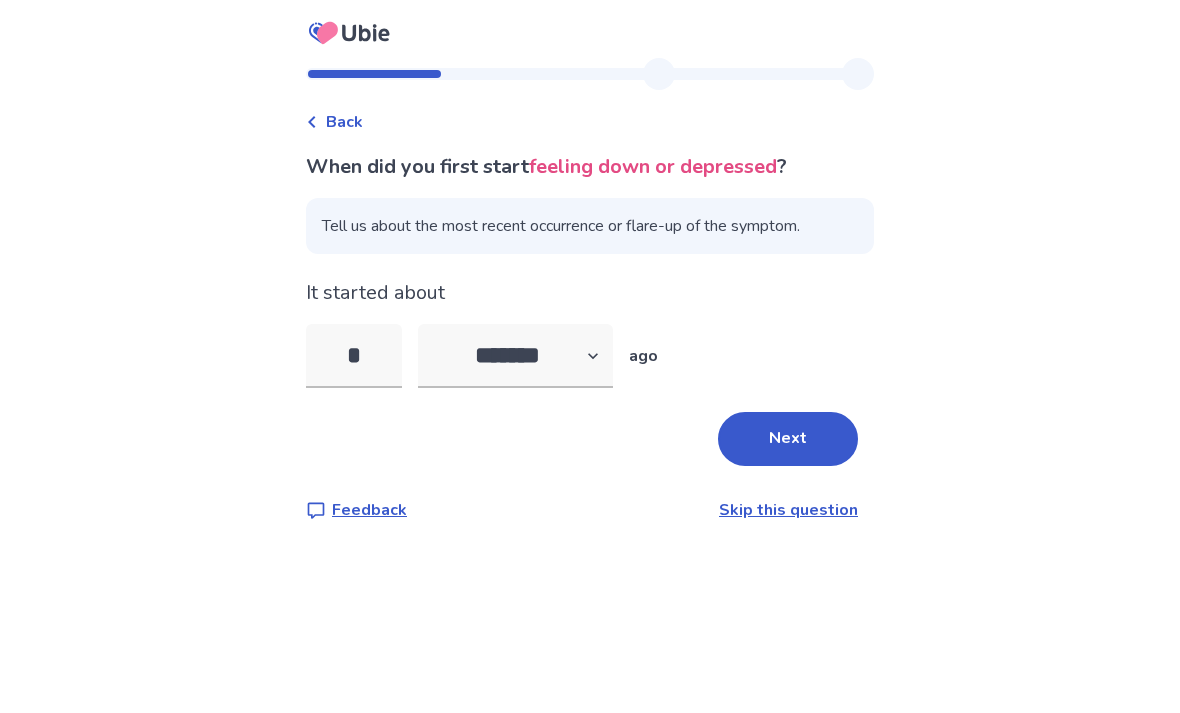 click on "*" at bounding box center (354, 356) 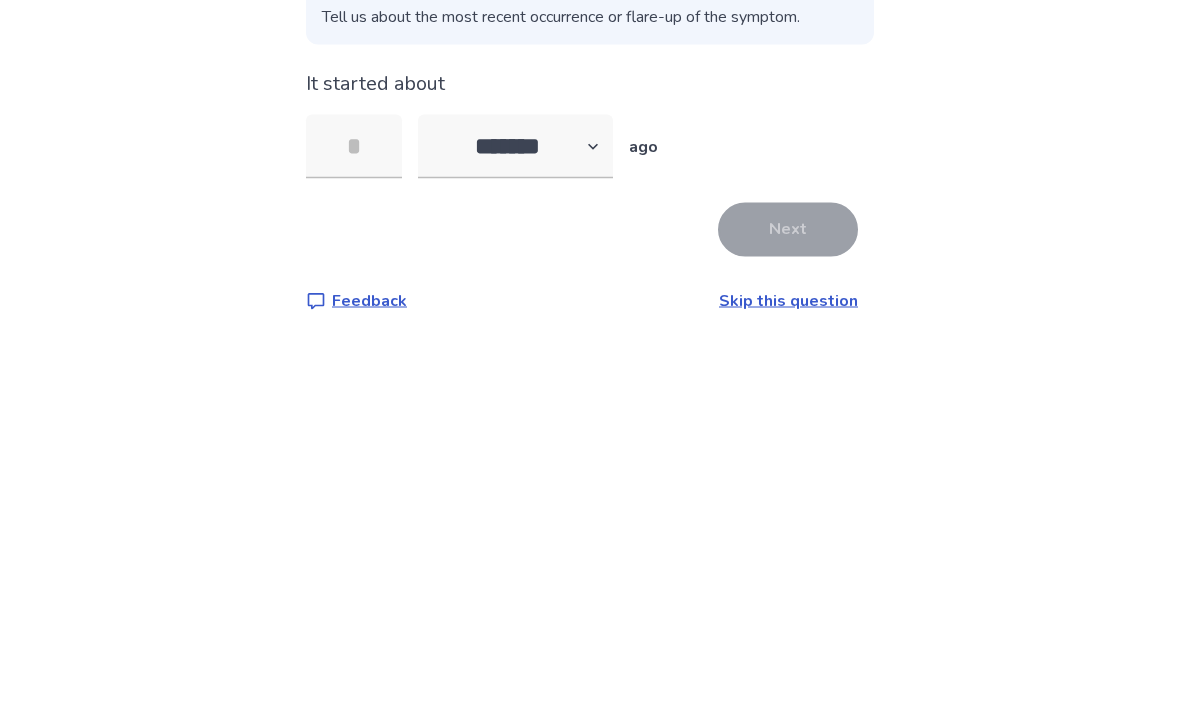 type on "*" 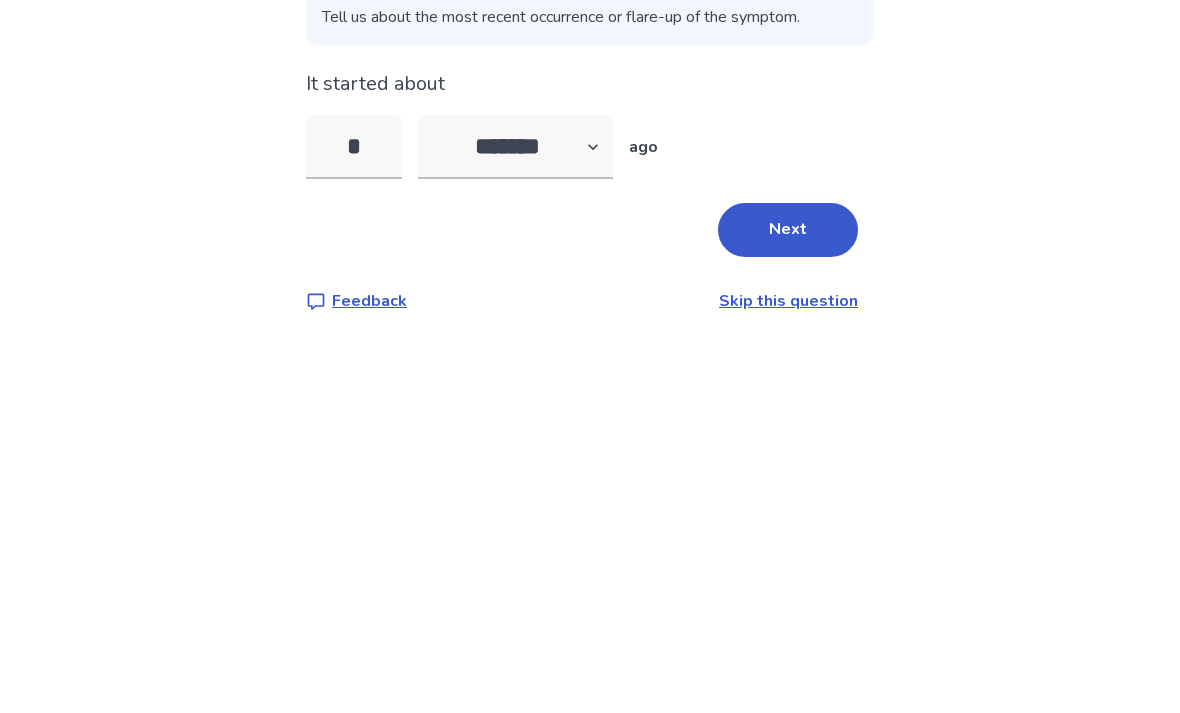 click on "Next" at bounding box center (788, 439) 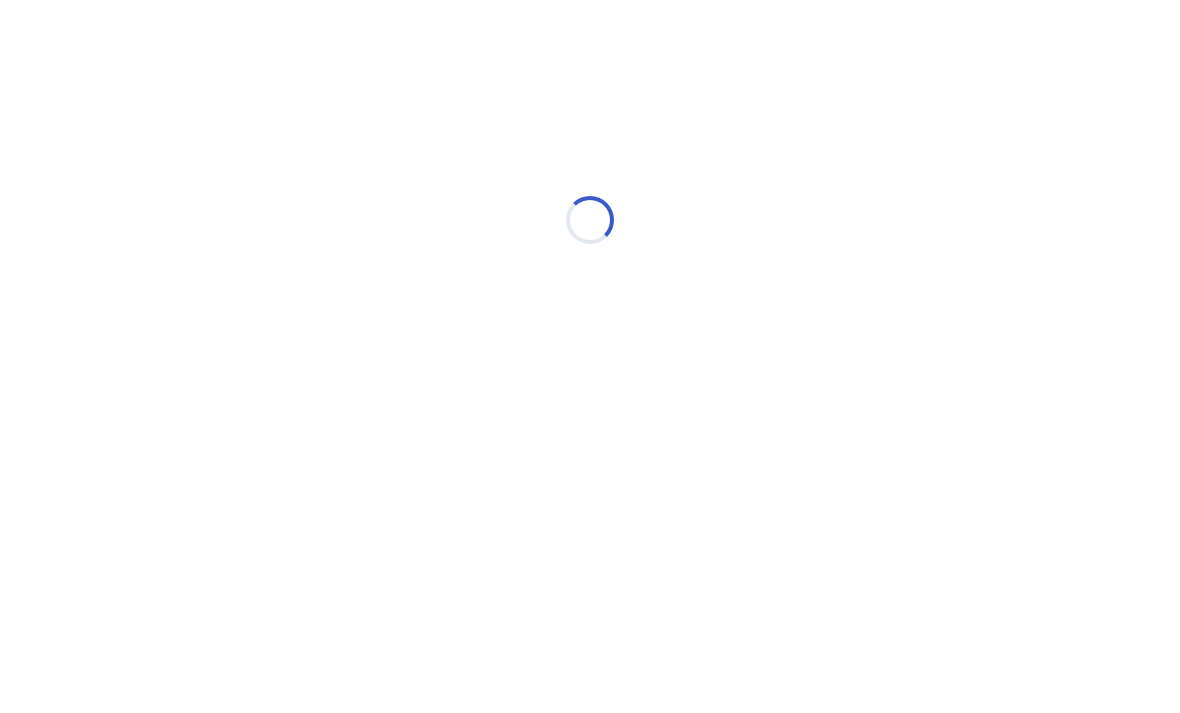 select on "*" 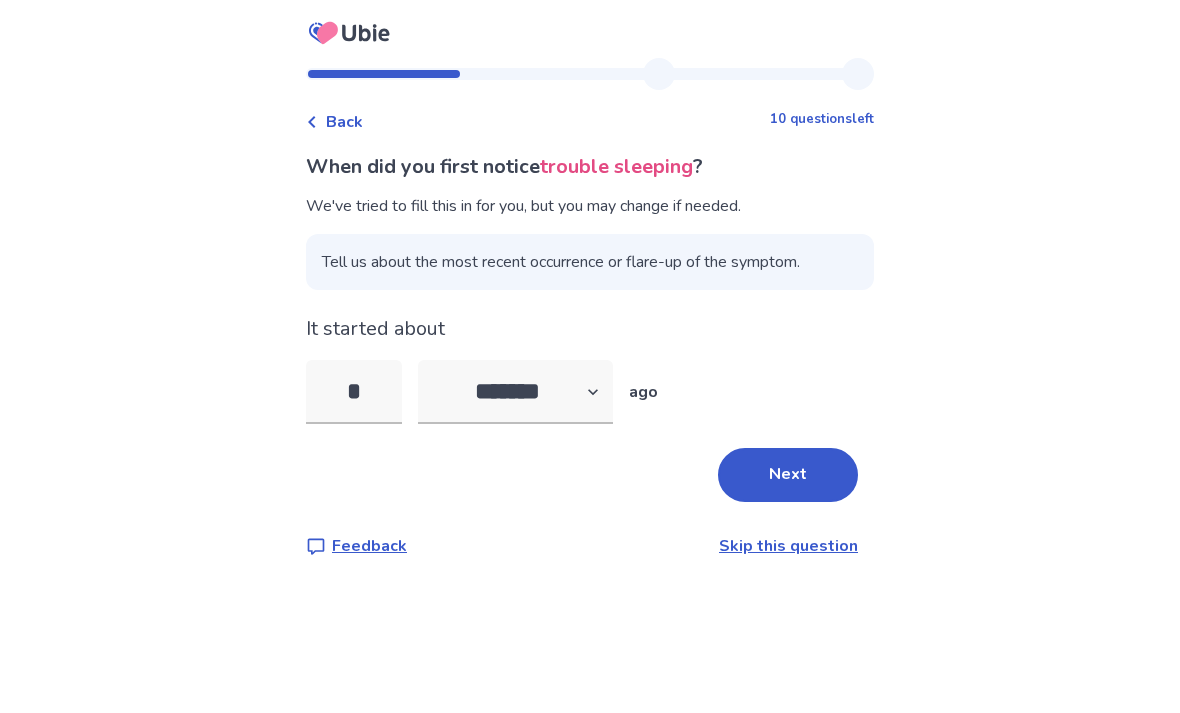 scroll, scrollTop: 64, scrollLeft: 0, axis: vertical 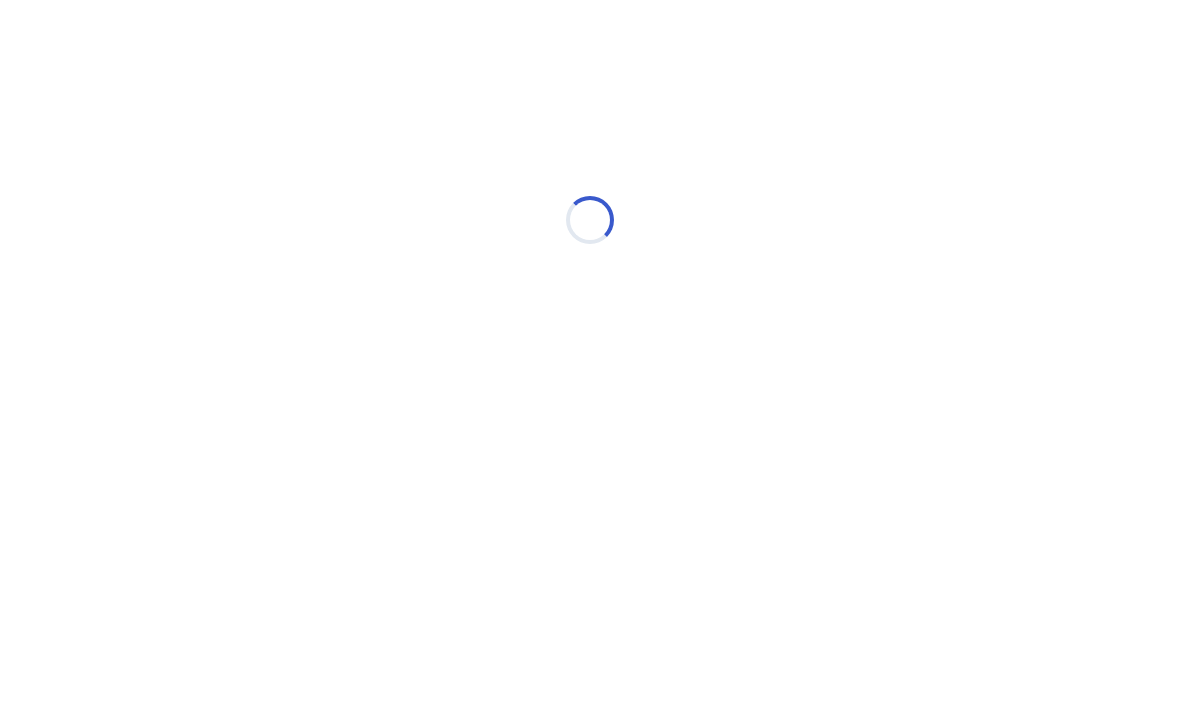 select on "*" 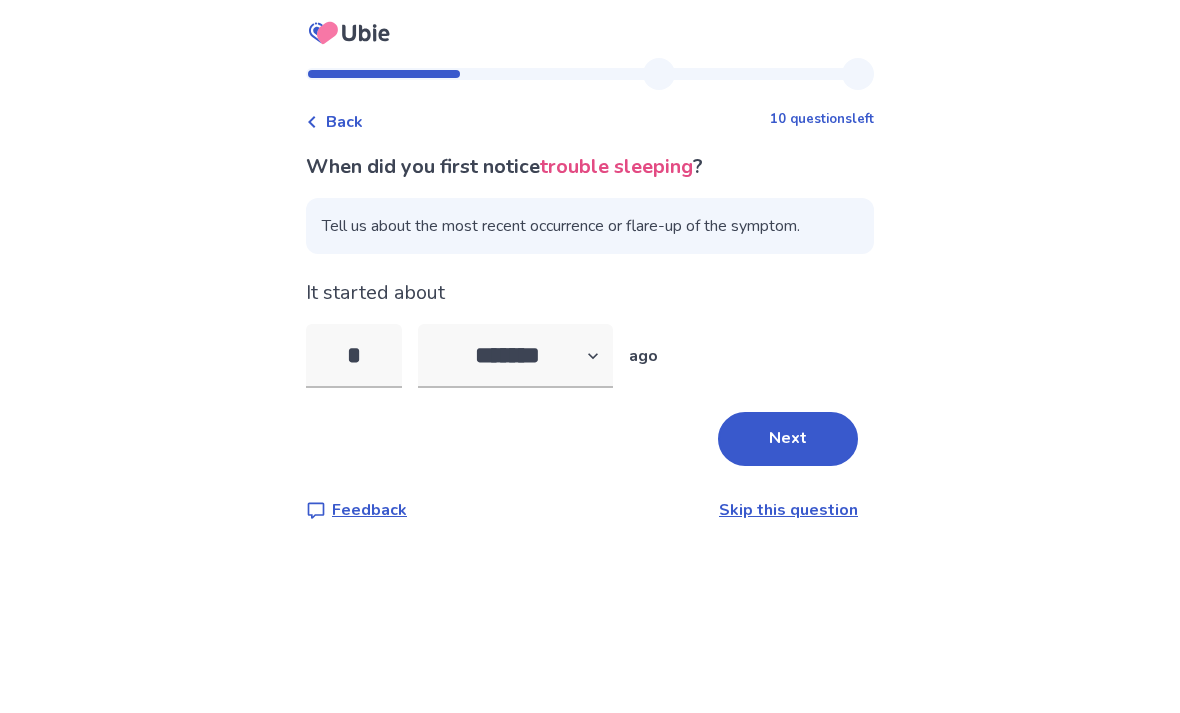 click on "*" at bounding box center (354, 356) 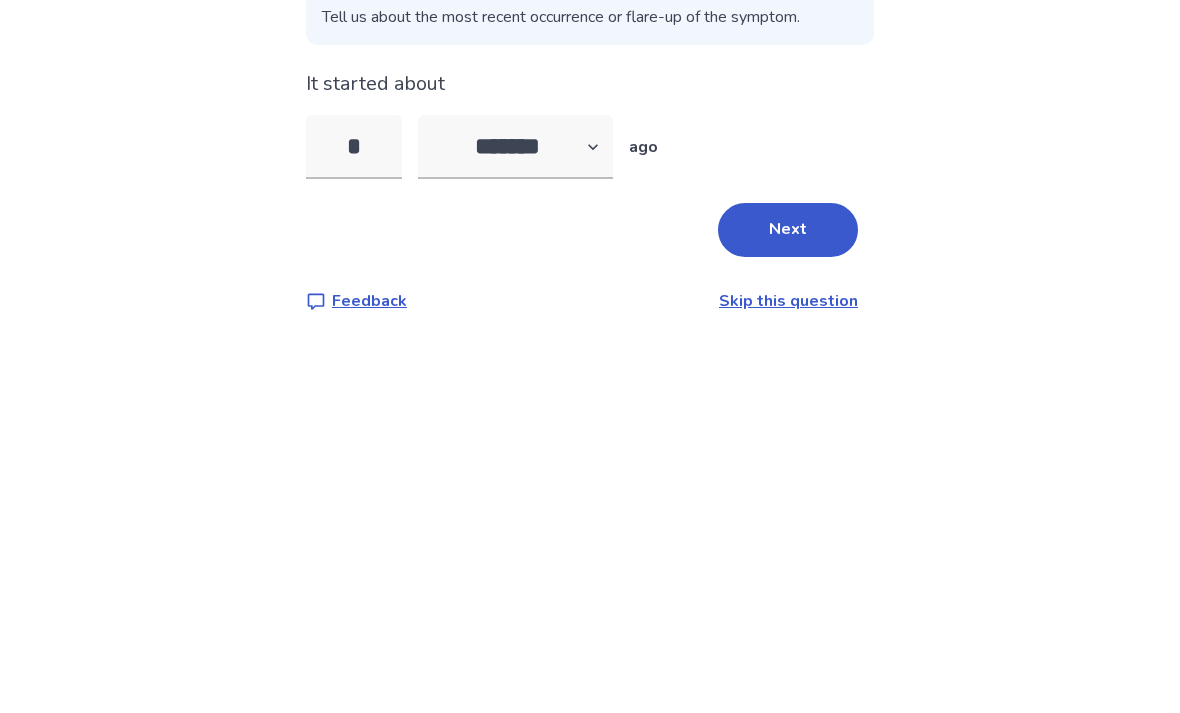 type on "*" 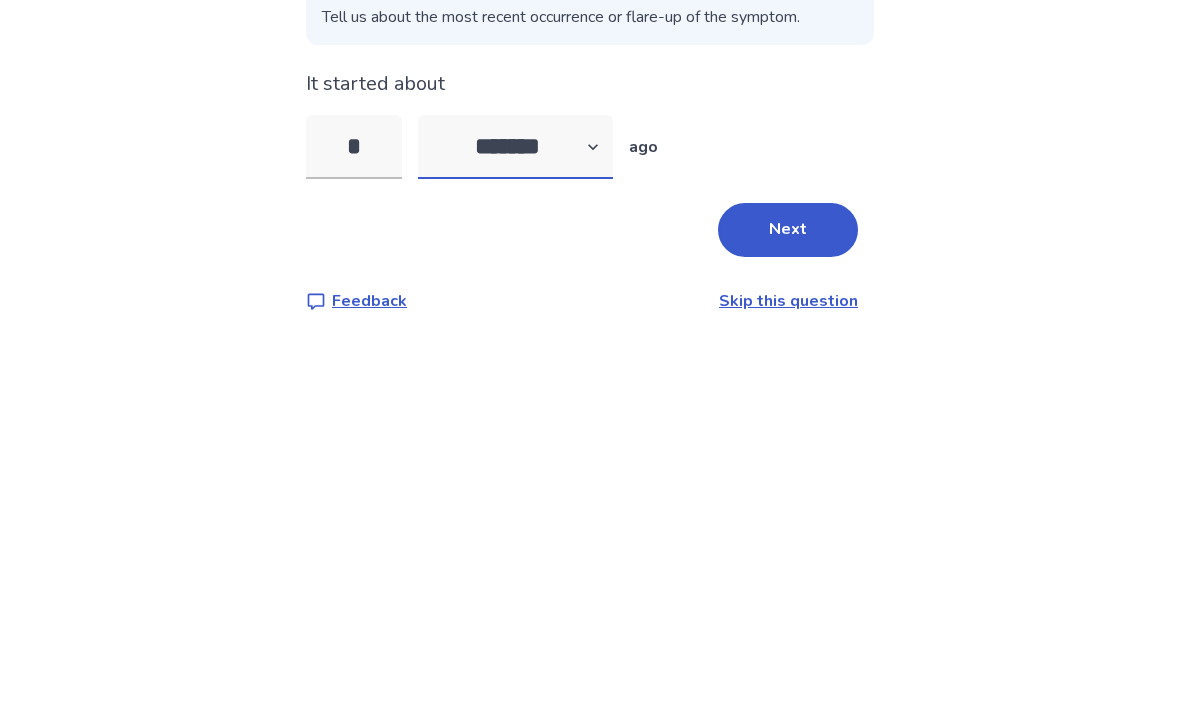 click on "******* ****** ******* ******** *******" at bounding box center (515, 356) 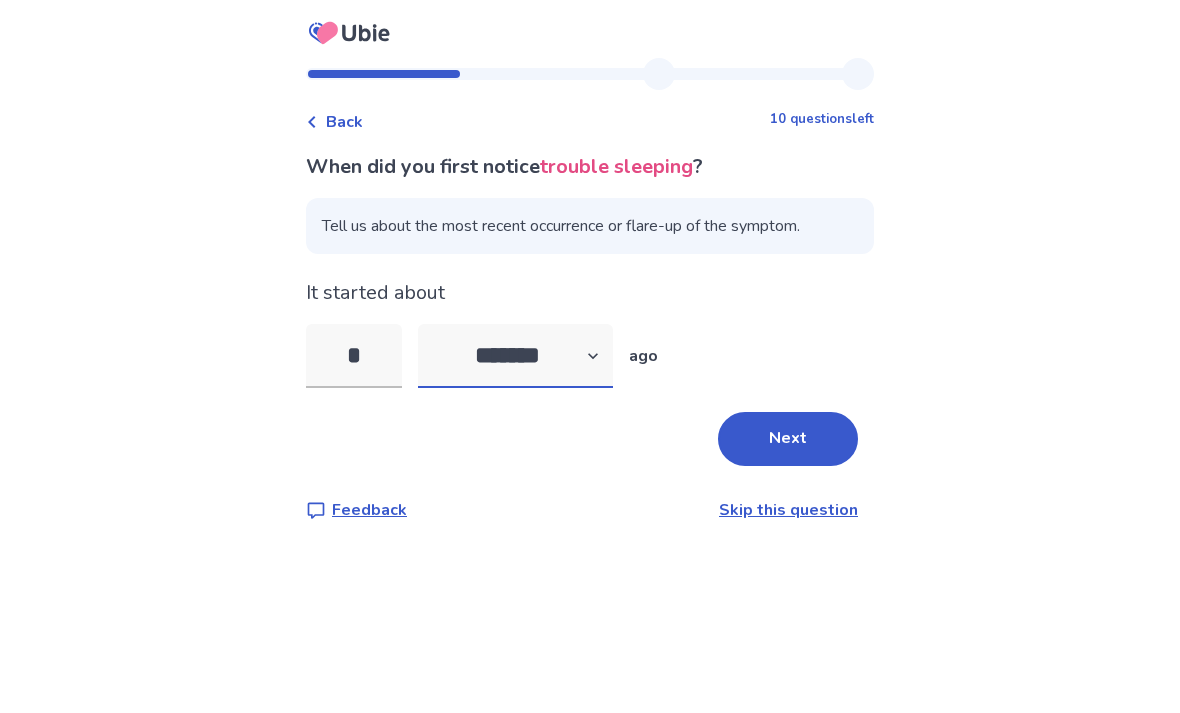 select on "*" 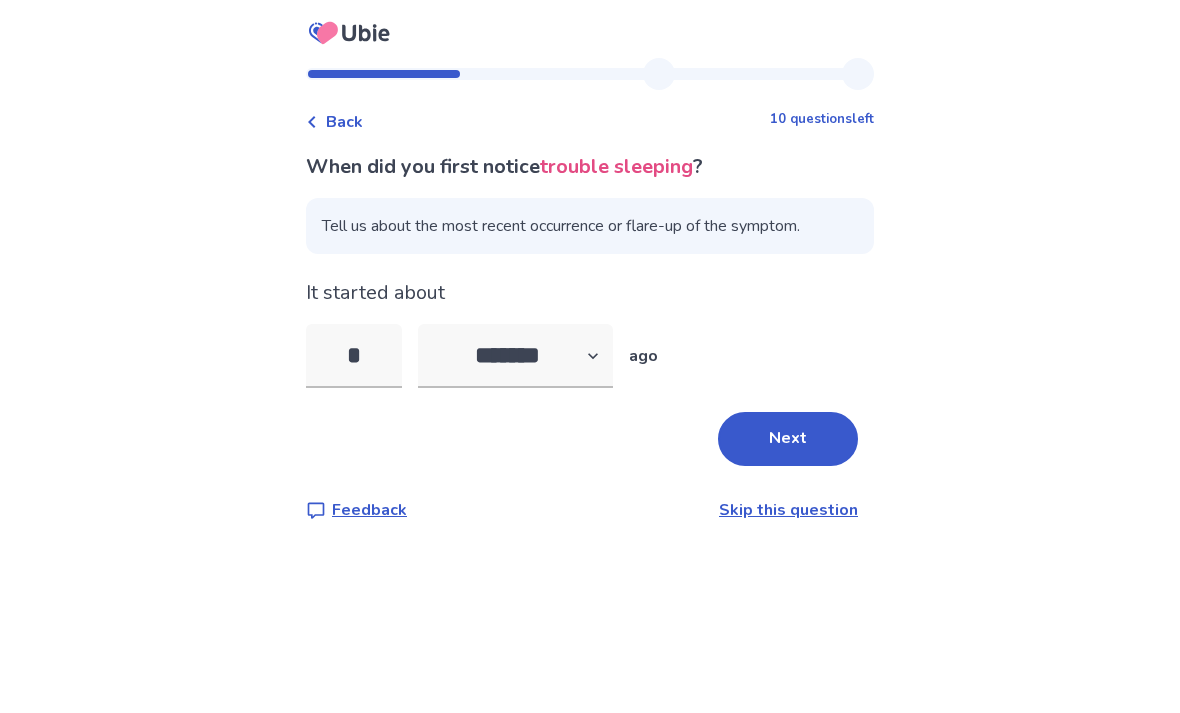 click on "Next" at bounding box center (788, 439) 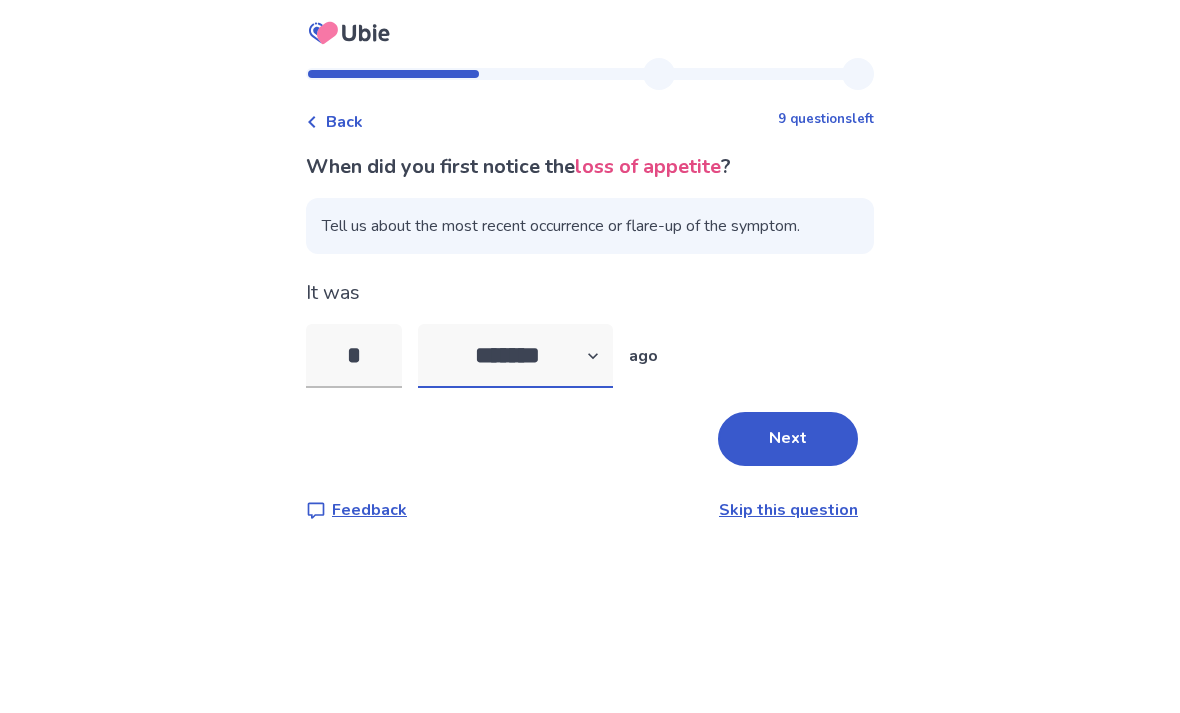 click on "******* ****** ******* ******** *******" at bounding box center (515, 356) 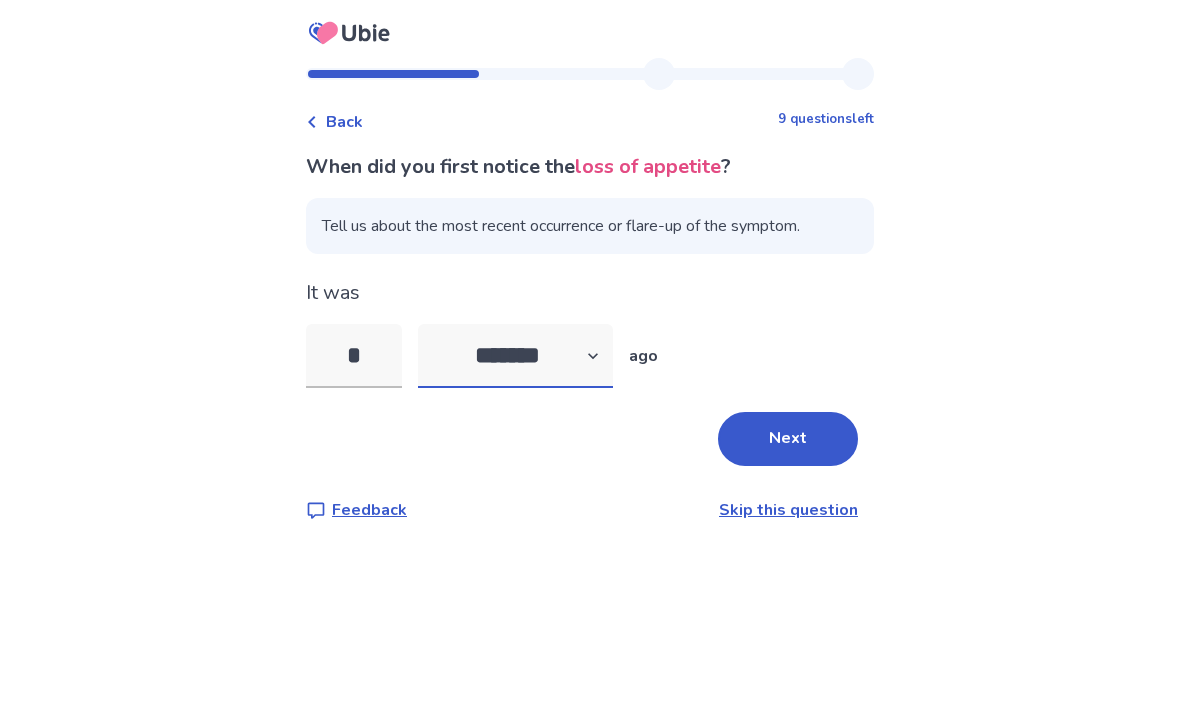 select on "*" 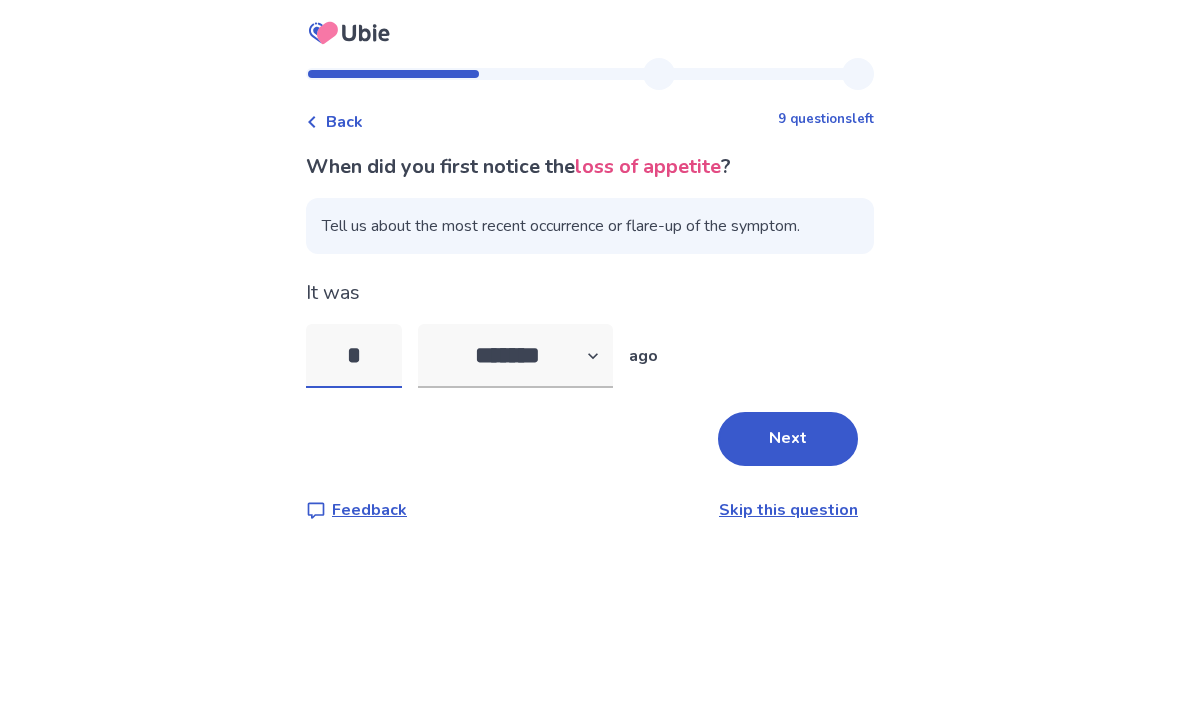 click on "*" at bounding box center [354, 356] 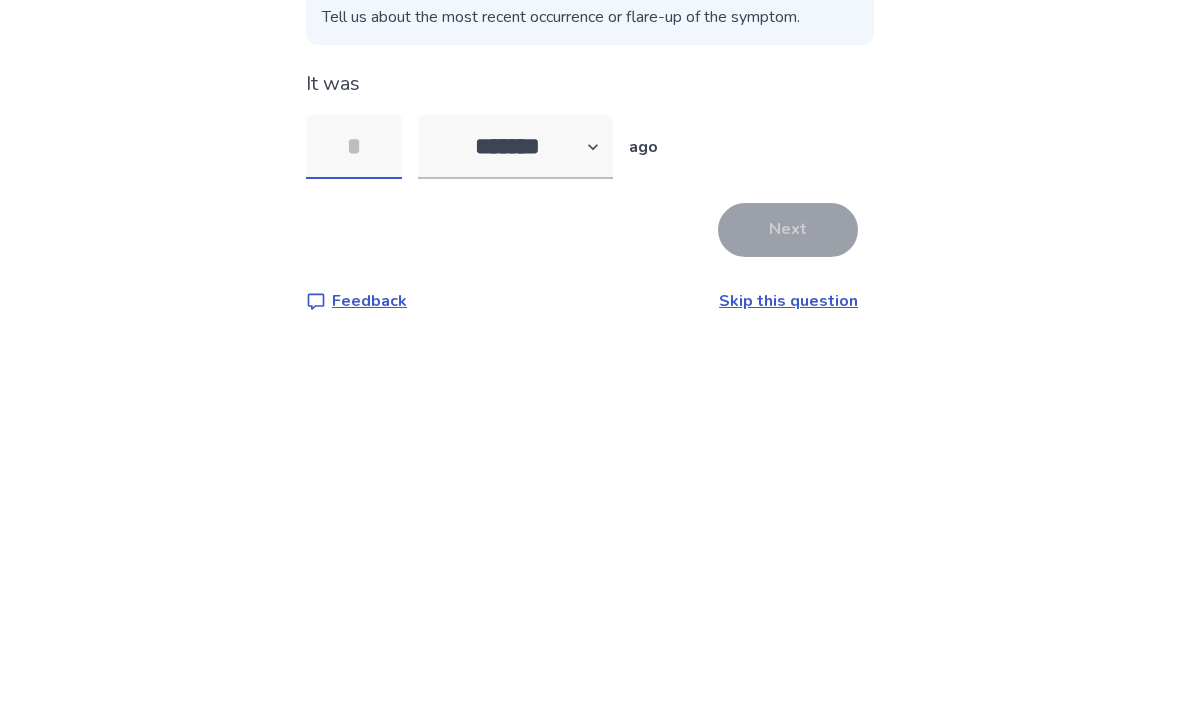 type on "*" 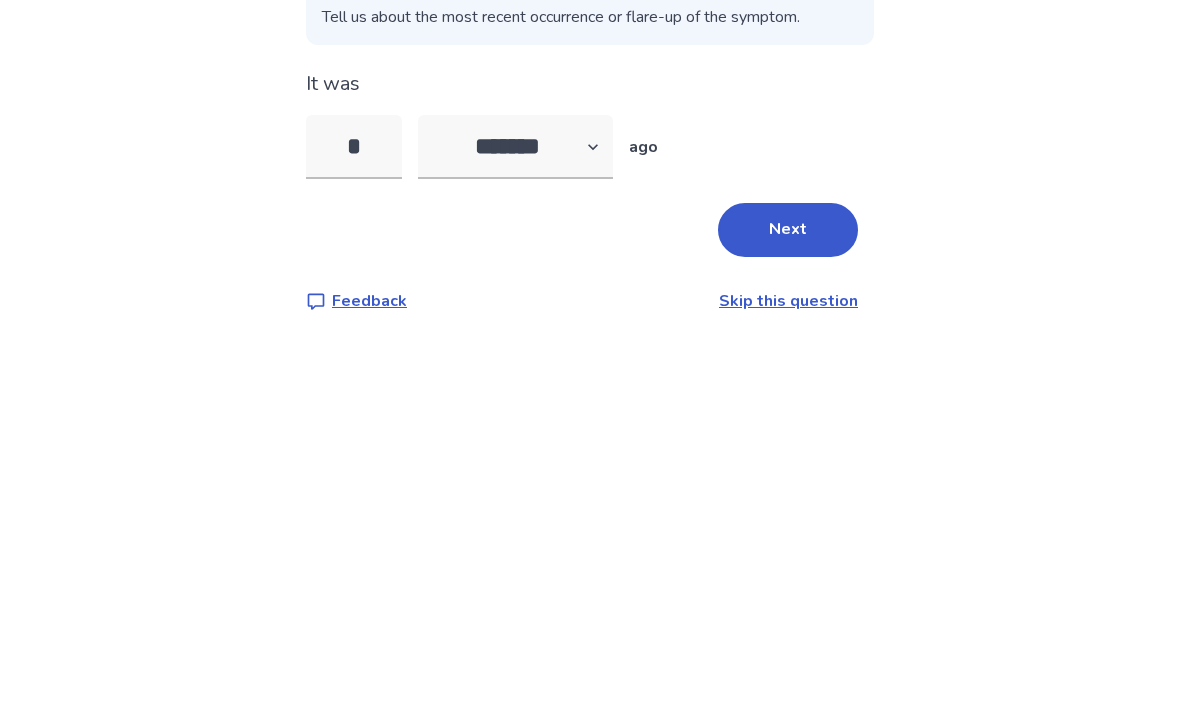 click on "Next" at bounding box center [788, 439] 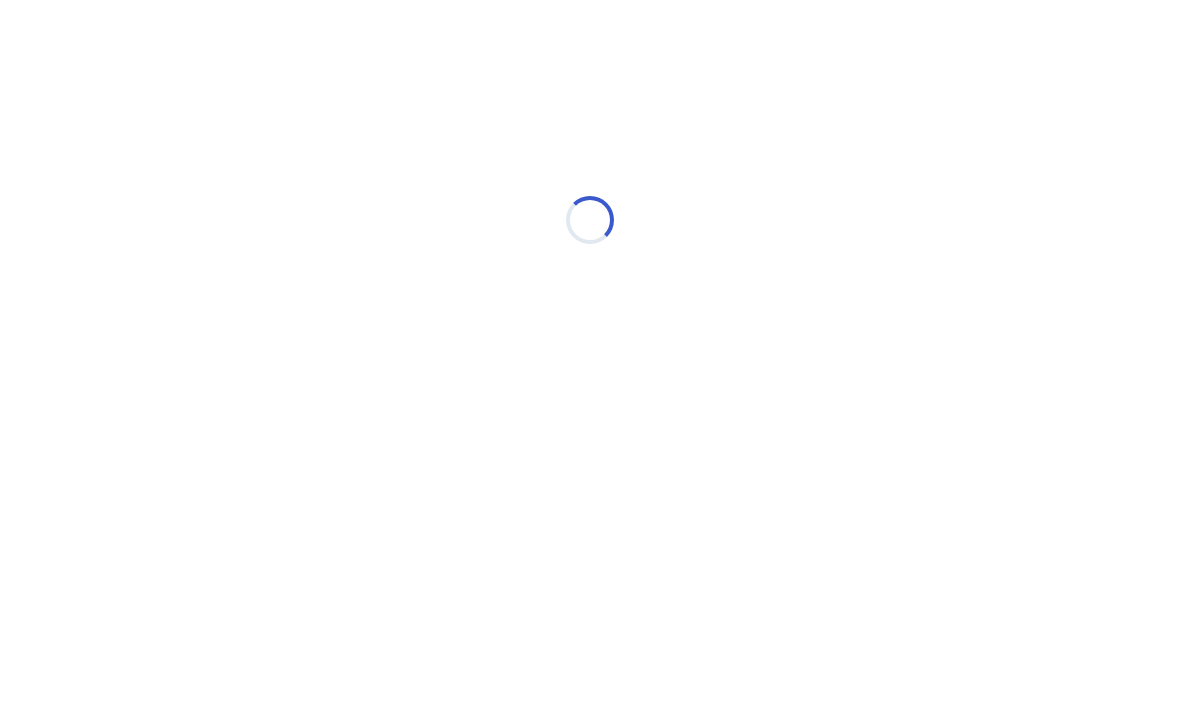 select on "*" 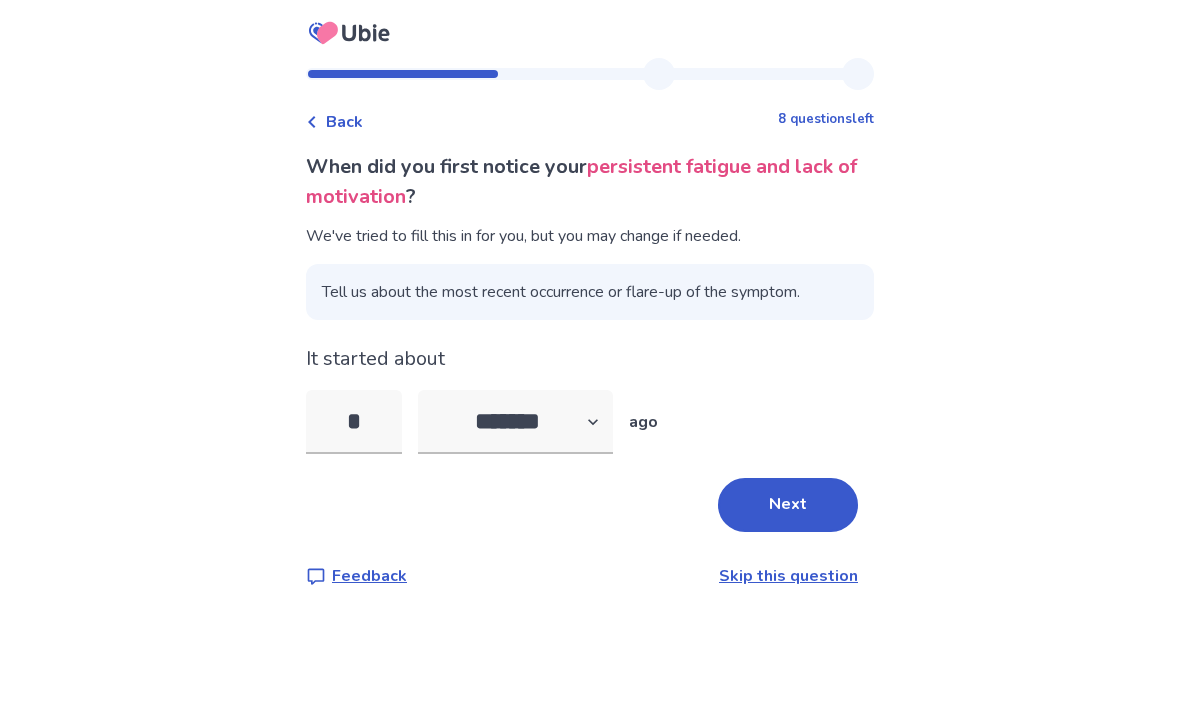 click on "*" at bounding box center (354, 422) 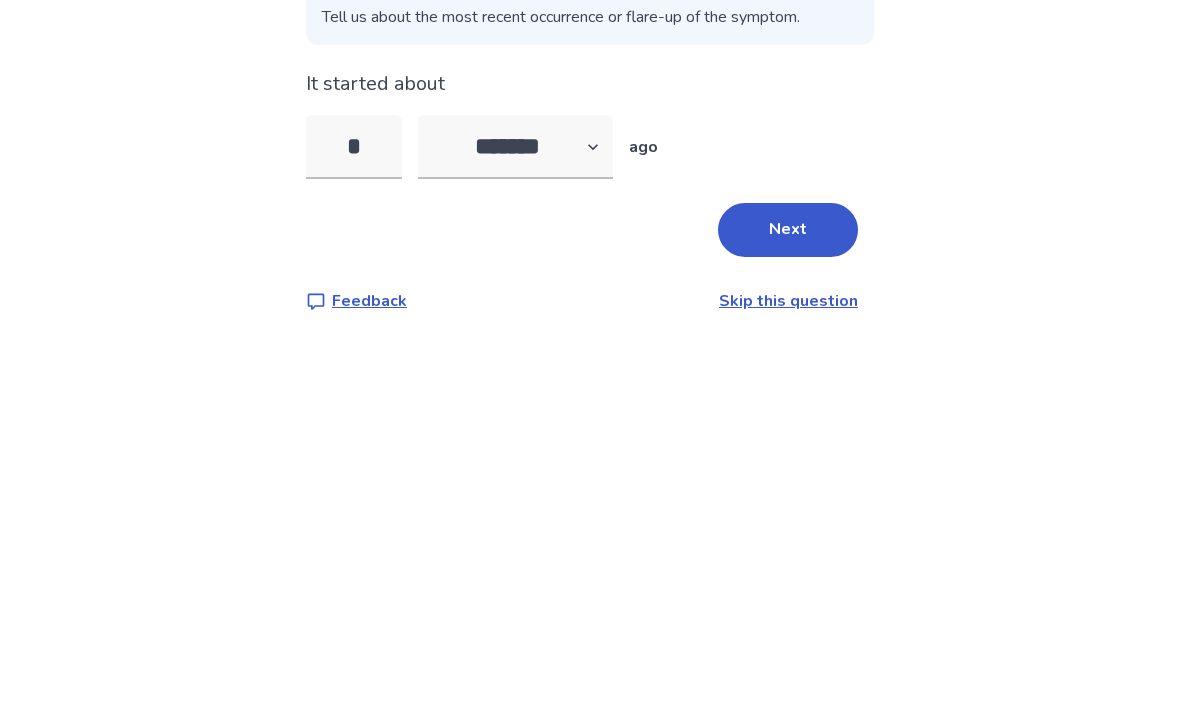 type on "*" 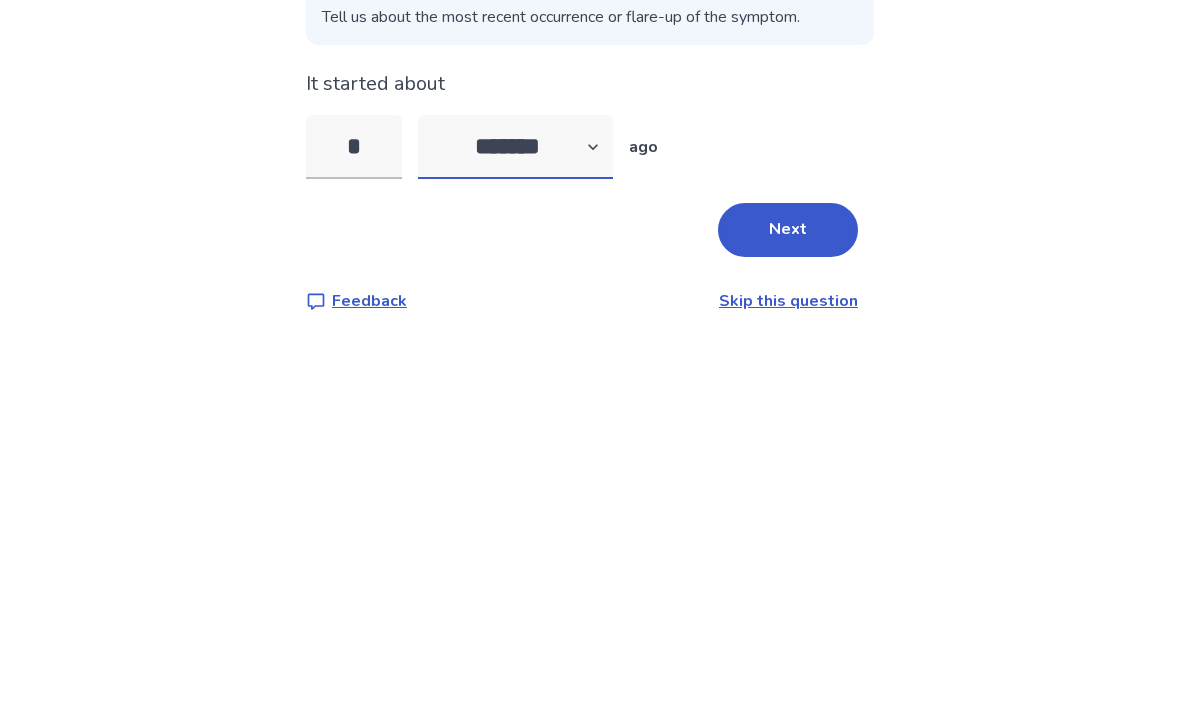 click on "******* ****** ******* ******** *******" at bounding box center [515, 422] 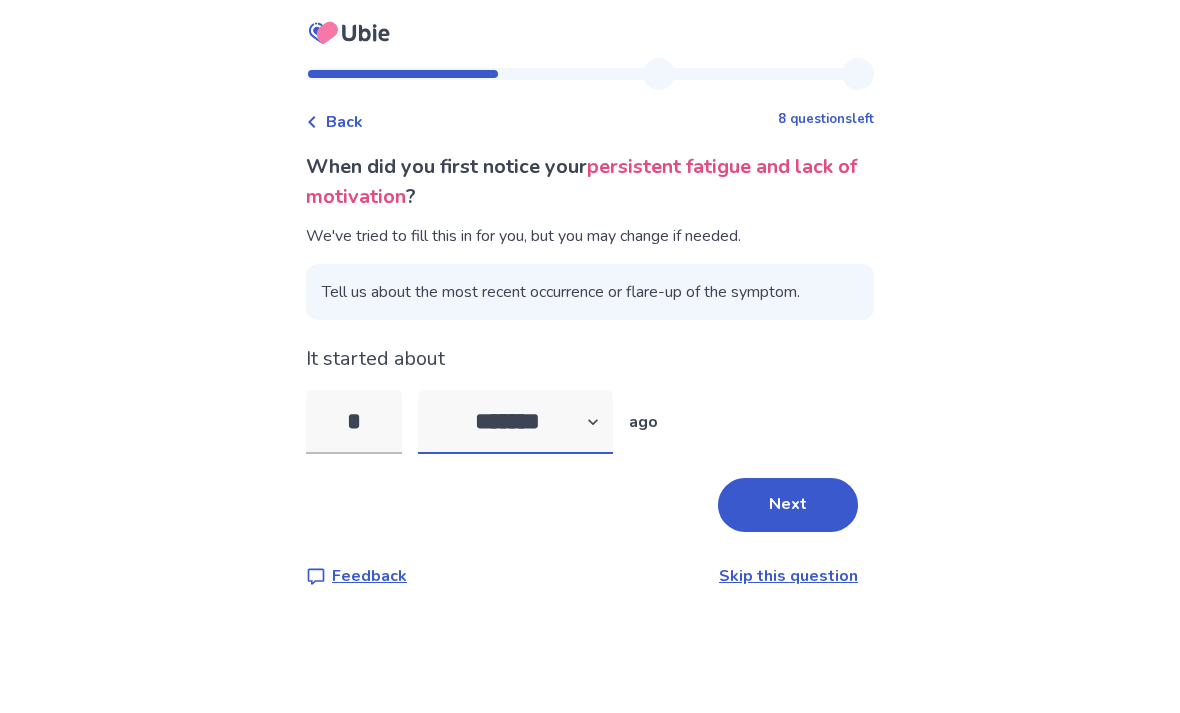 select on "*" 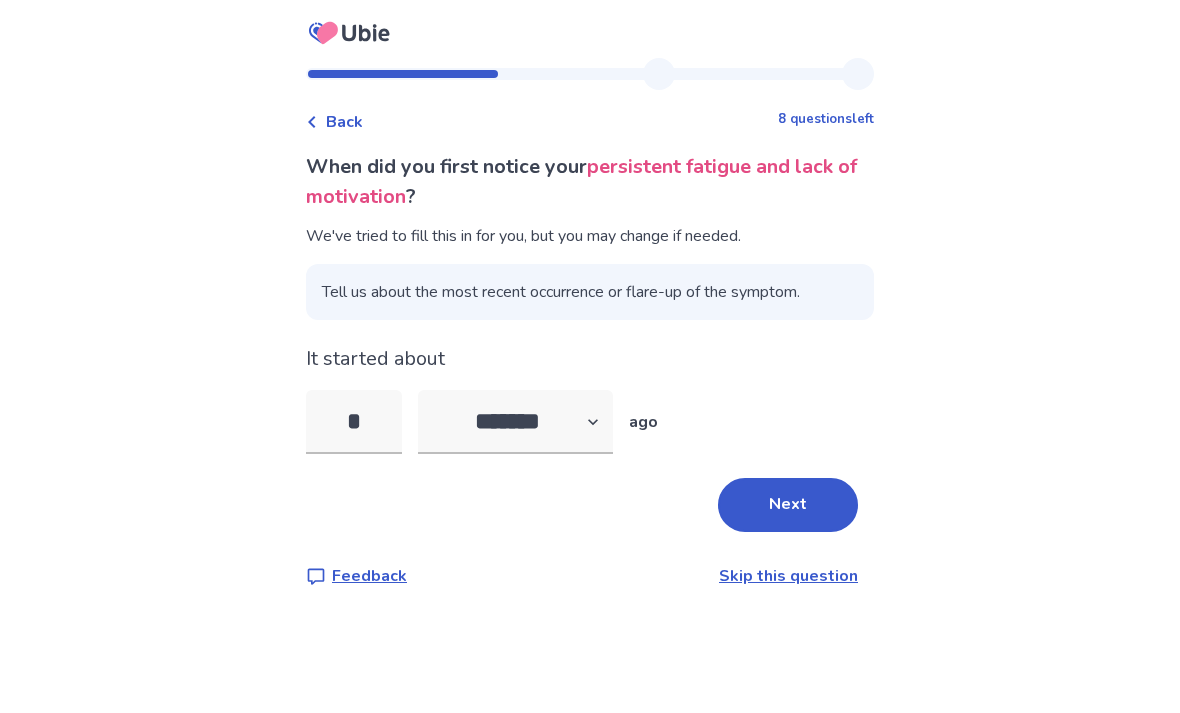 click on "Next" at bounding box center (788, 505) 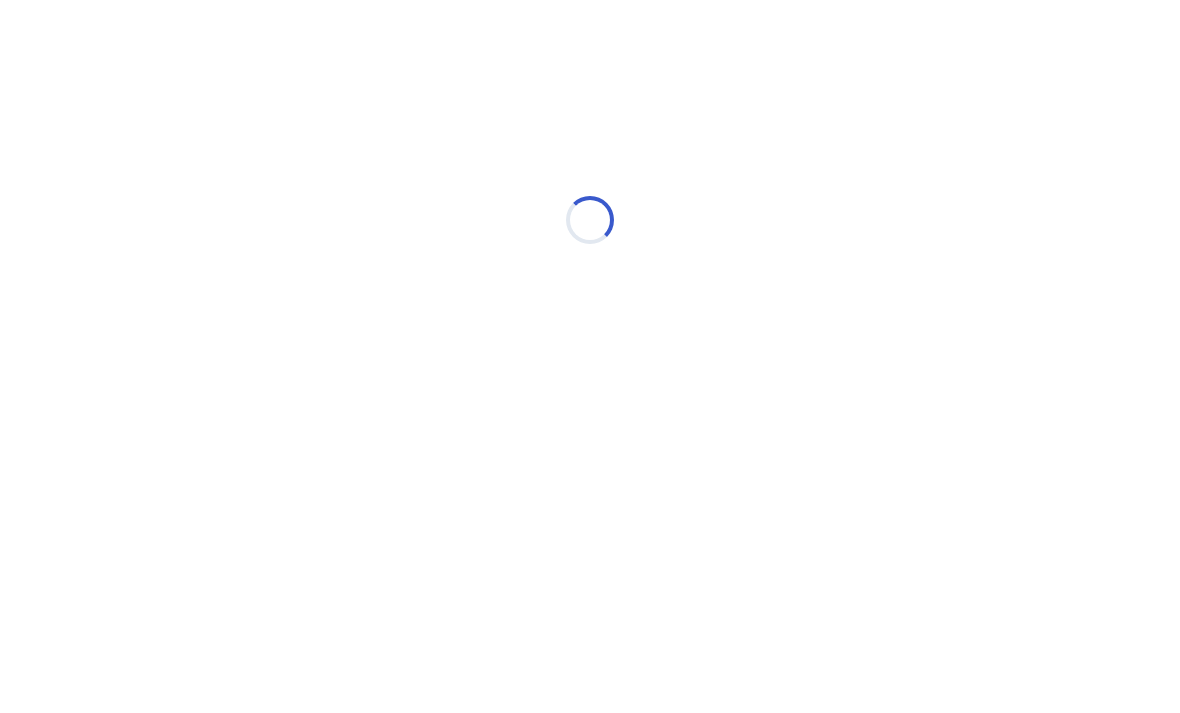 select on "*" 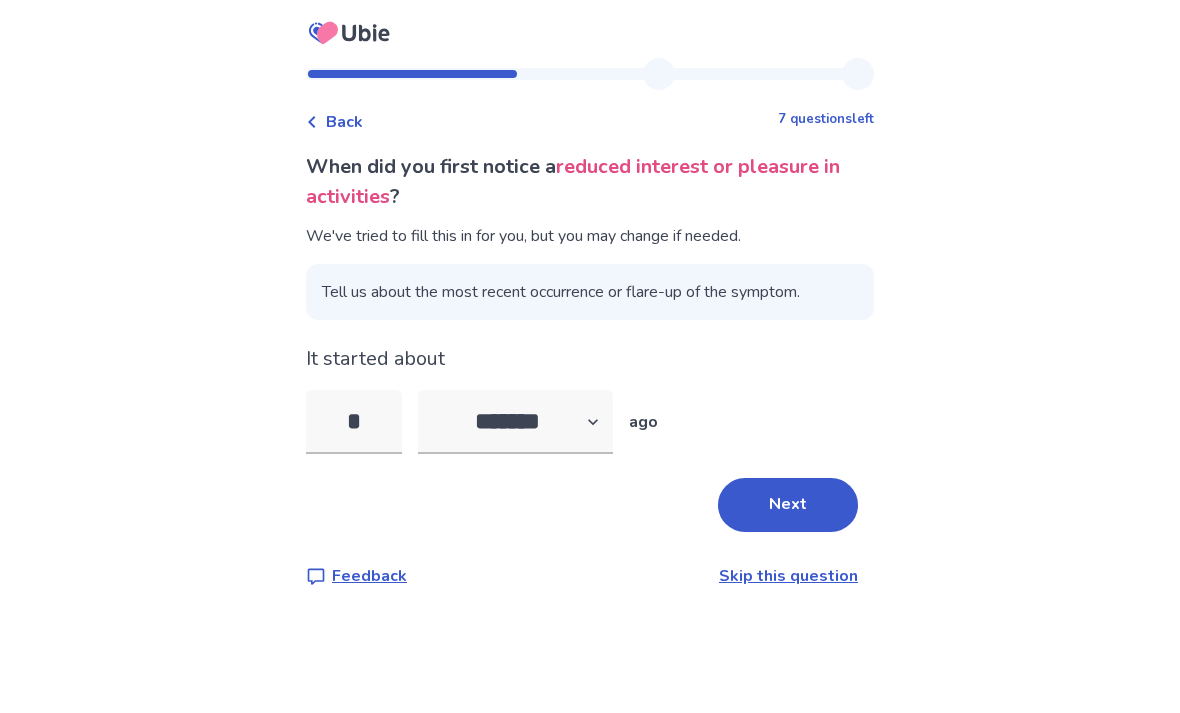 click on "Next" at bounding box center [788, 505] 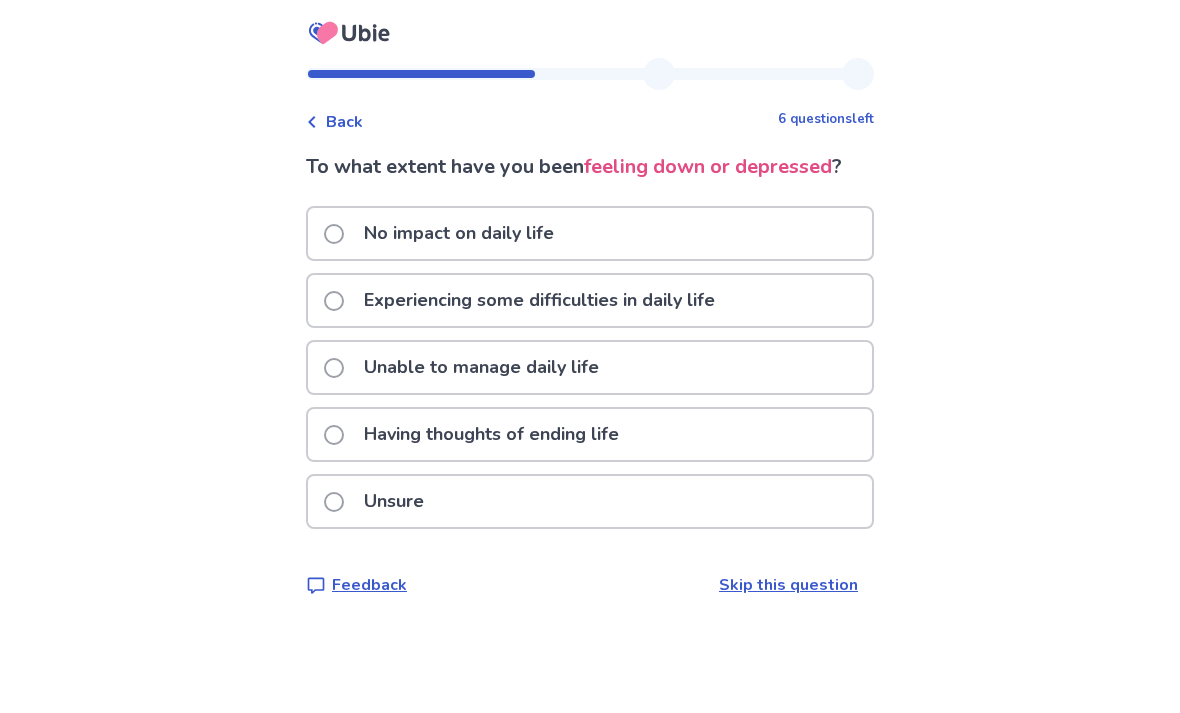 click on "No impact on daily life" at bounding box center [590, 233] 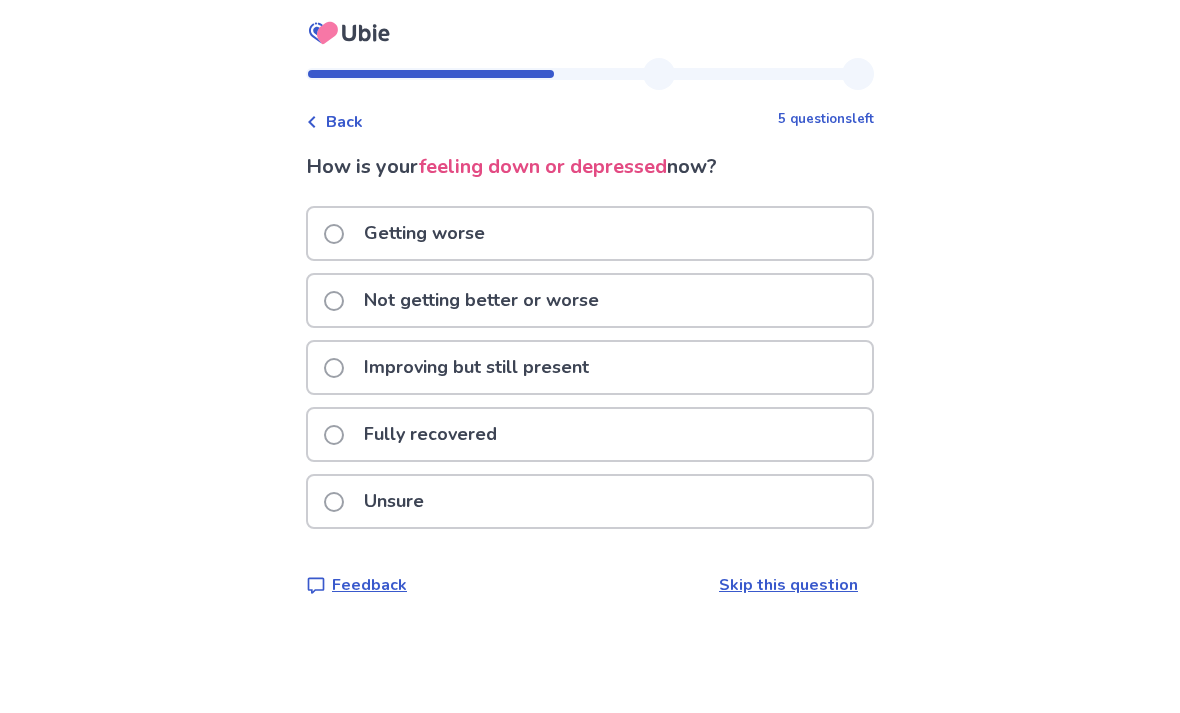 click on "Getting worse" at bounding box center (590, 233) 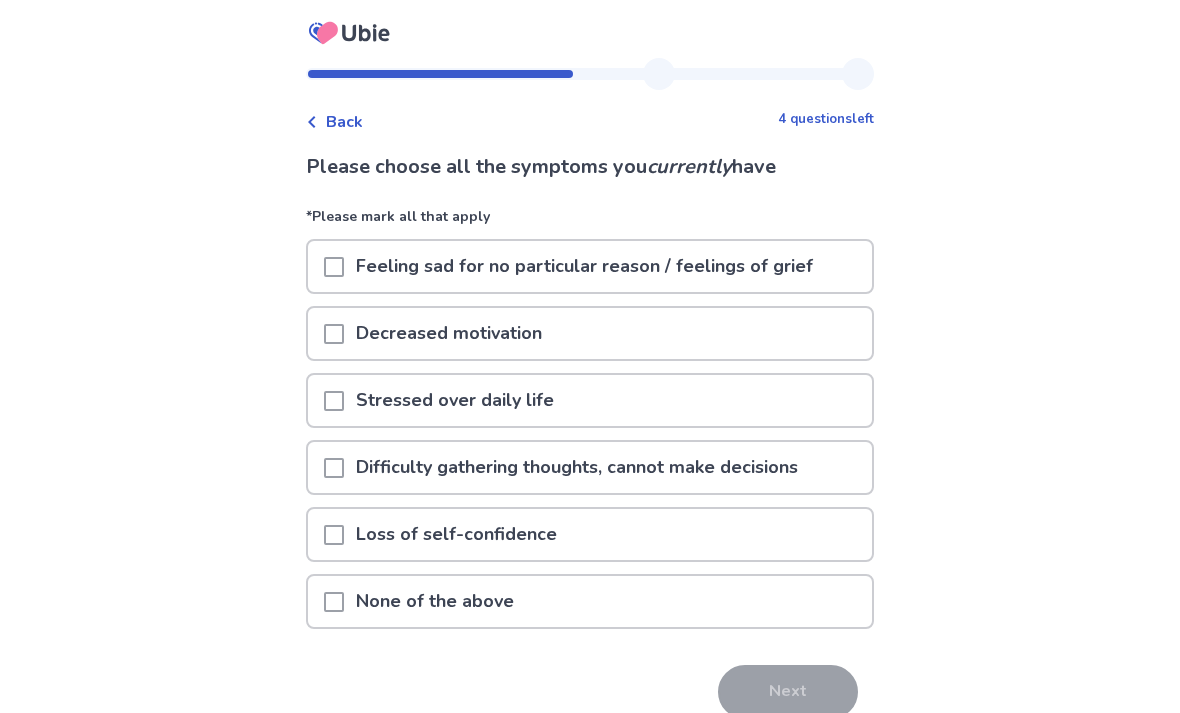 click on "Feeling sad for no particular reason / feelings of grief" at bounding box center [584, 266] 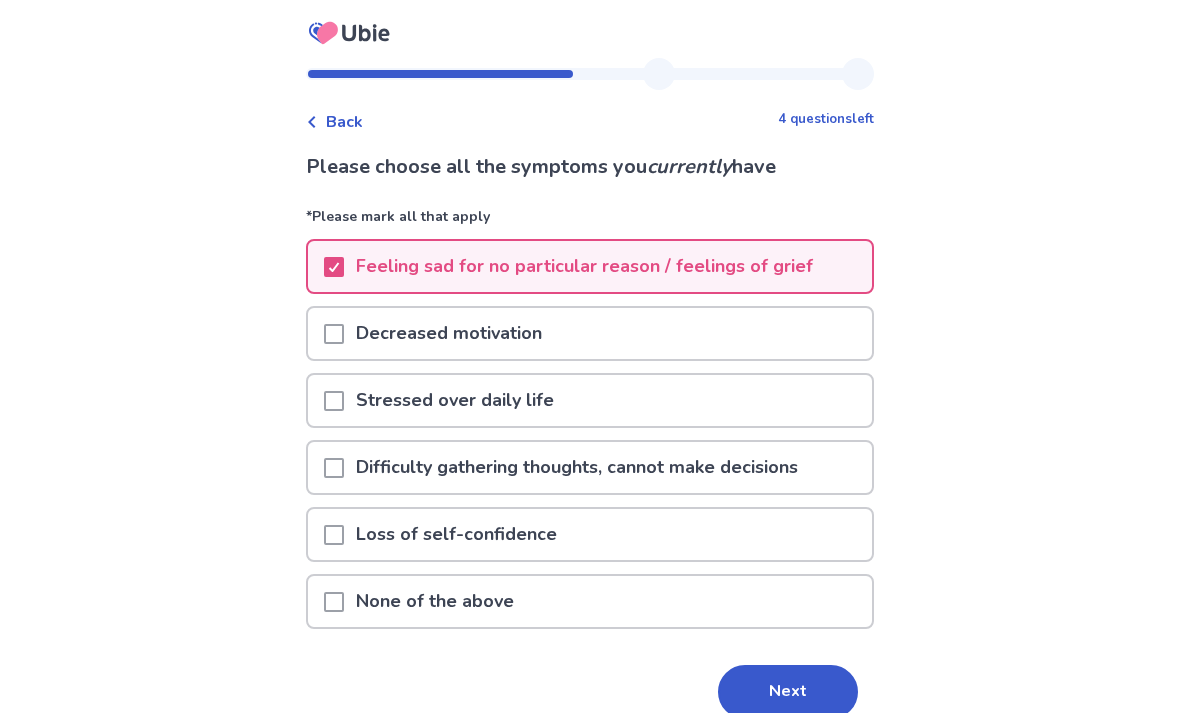 click on "Stressed over daily life" at bounding box center (590, 400) 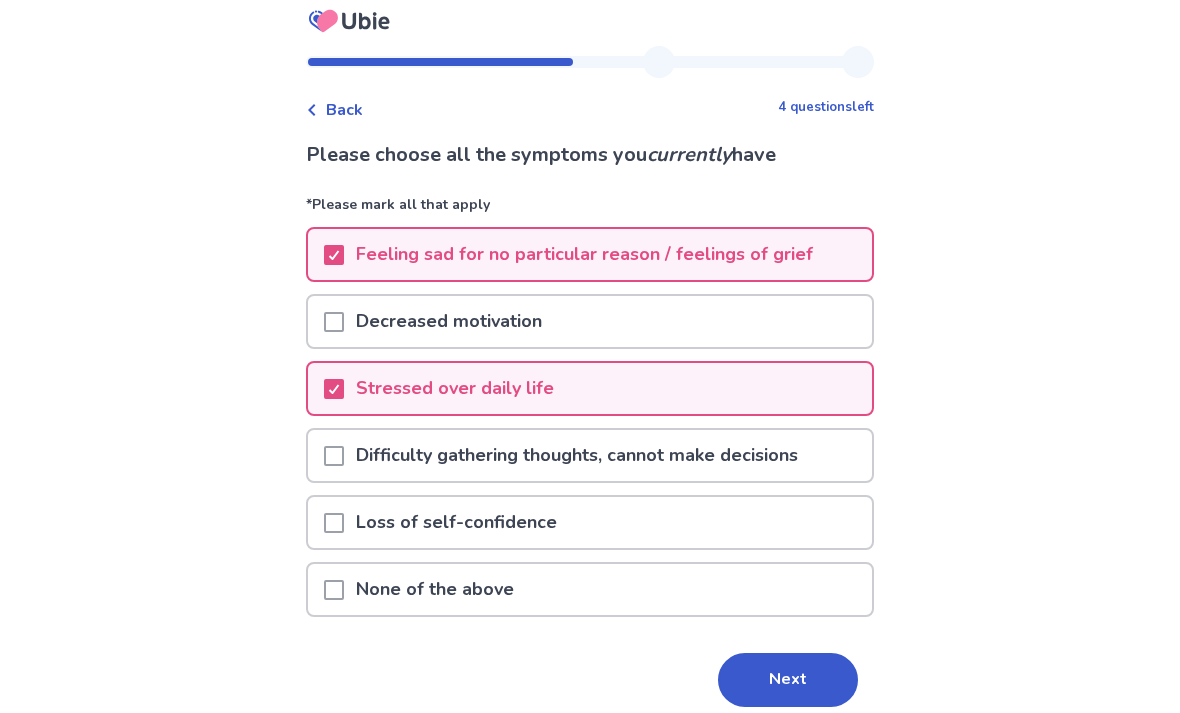 scroll, scrollTop: 30, scrollLeft: 0, axis: vertical 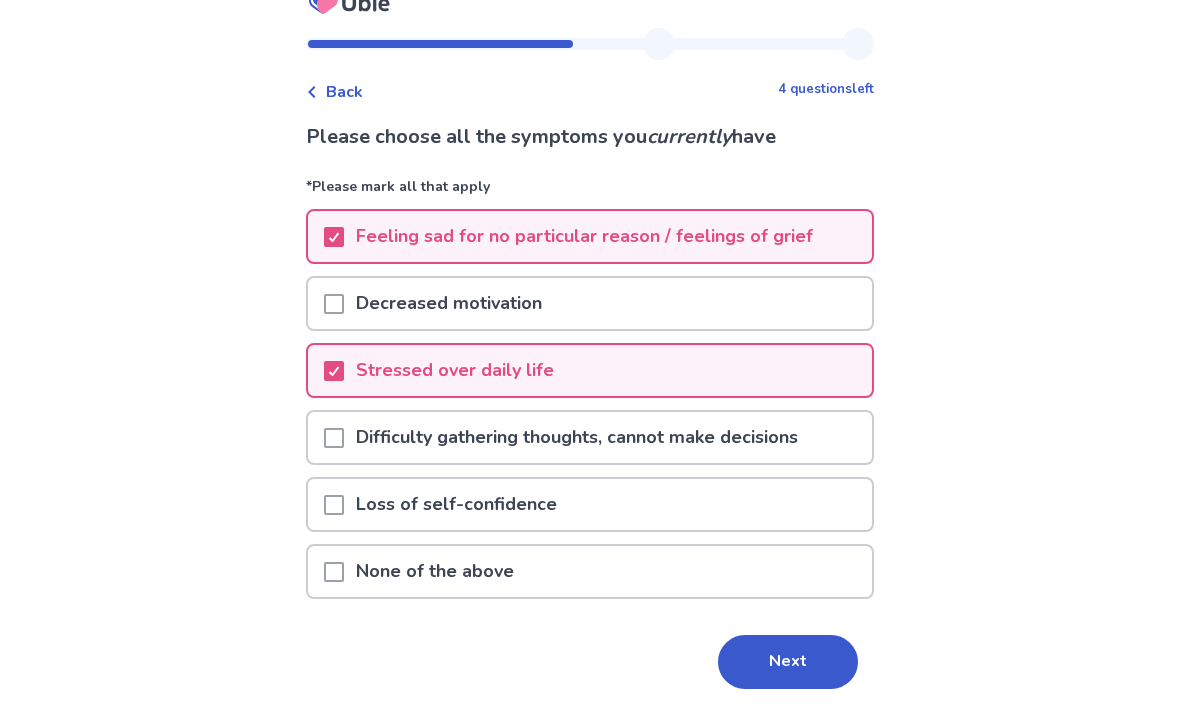 click on "Loss of self-confidence" at bounding box center (590, 504) 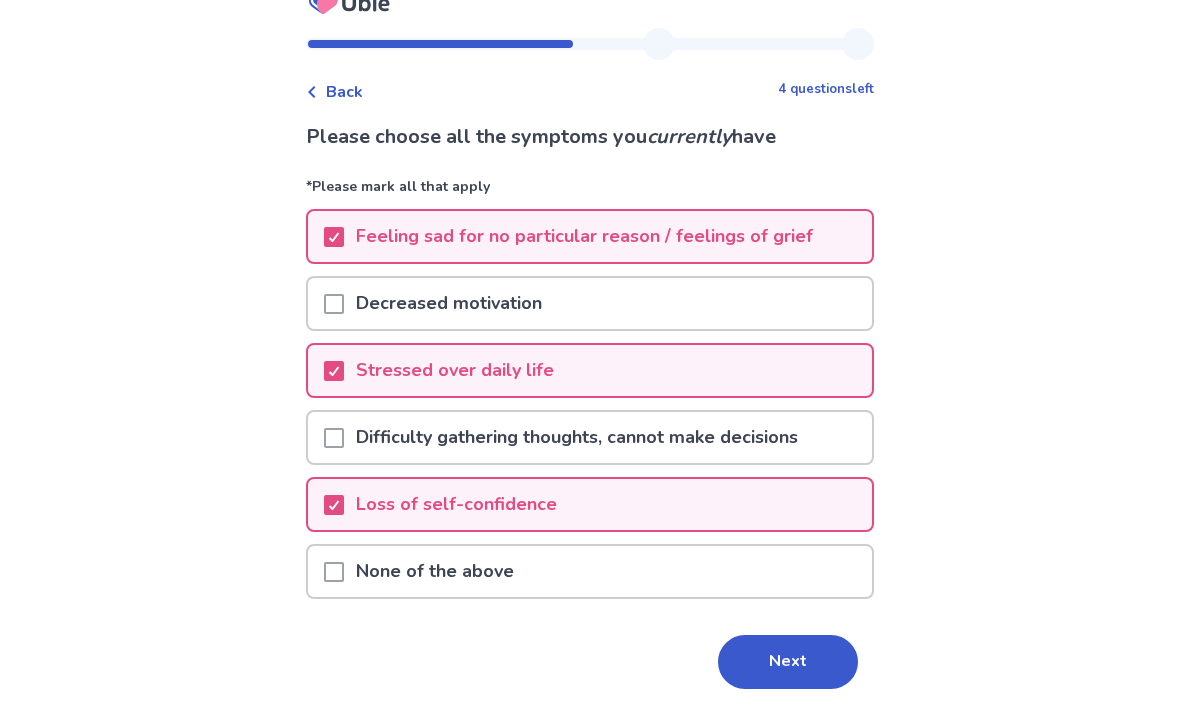 click on "Difficulty gathering thoughts, cannot make decisions" at bounding box center [577, 437] 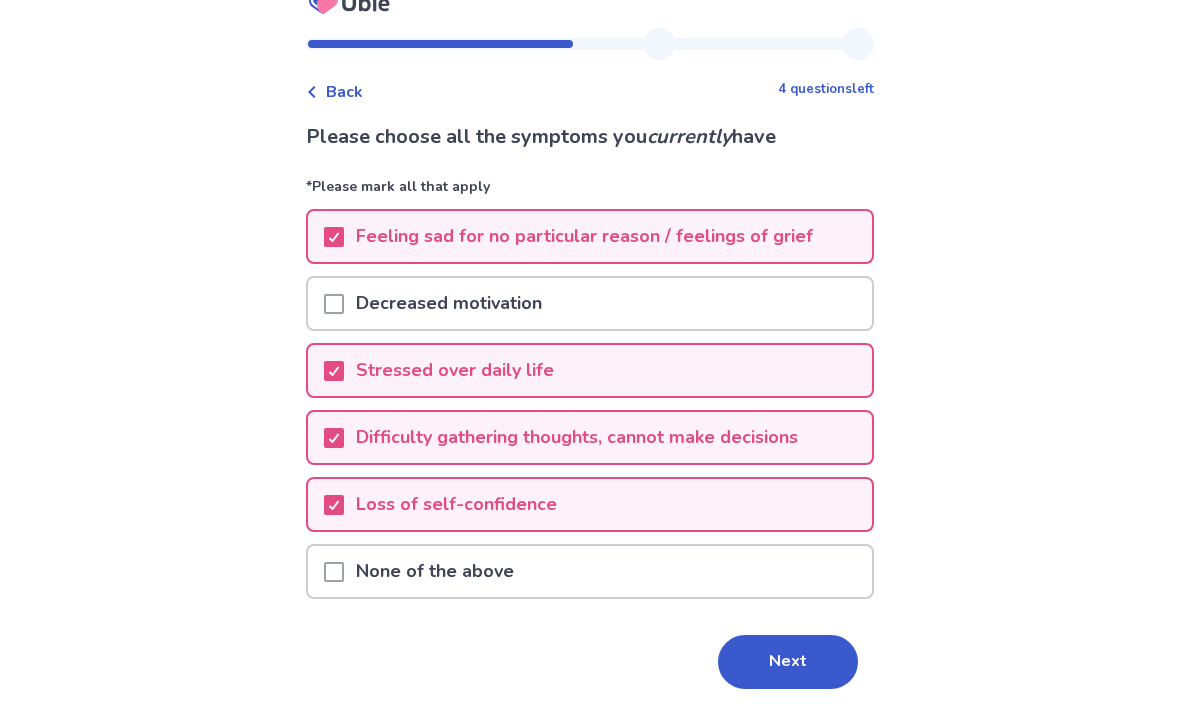 click on "Next" at bounding box center [788, 662] 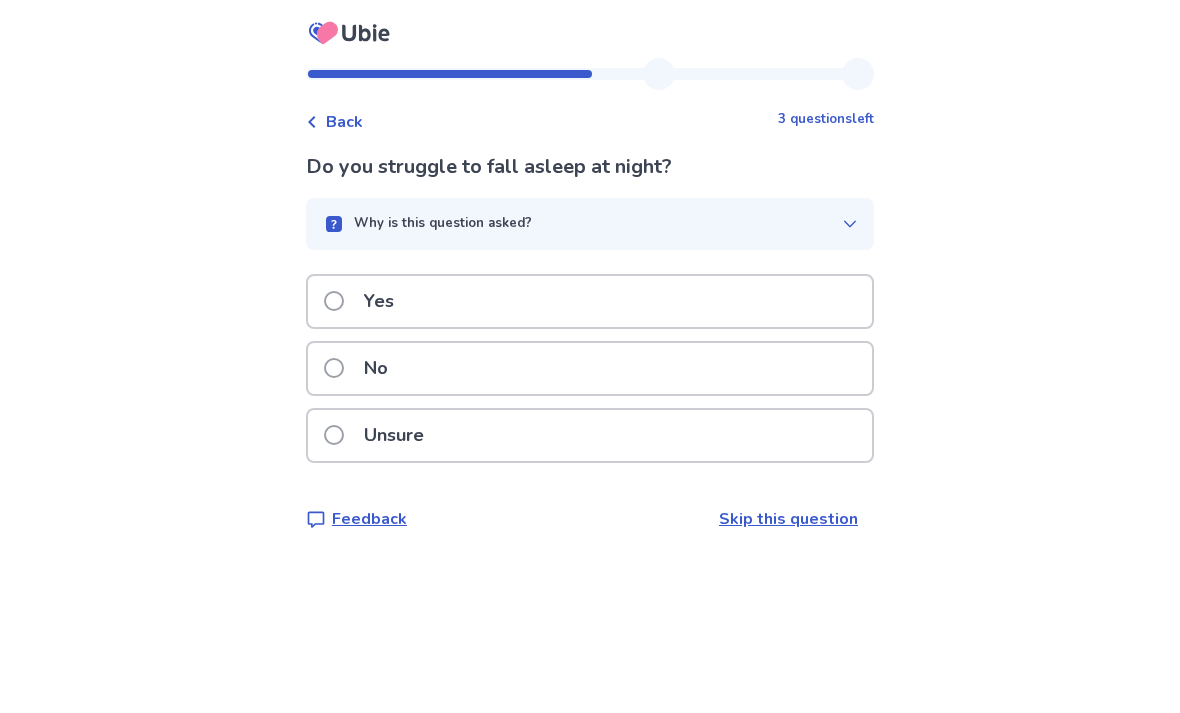 click on "Yes" at bounding box center (590, 301) 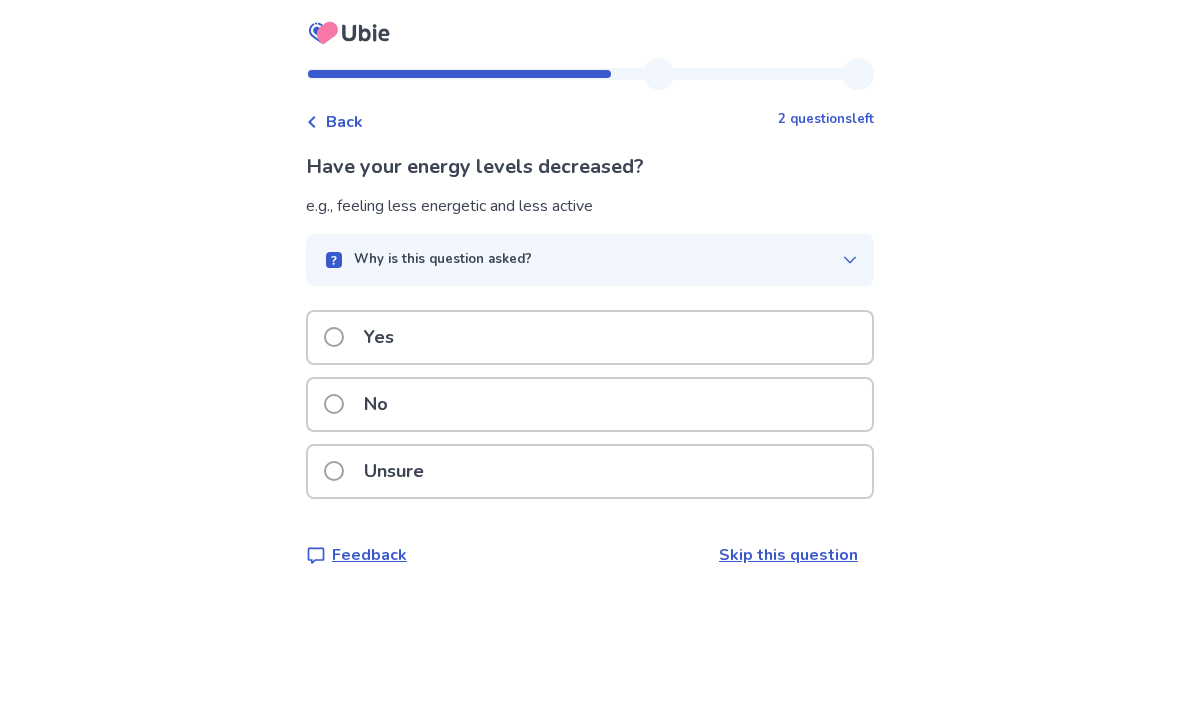 click on "Unsure" at bounding box center (590, 471) 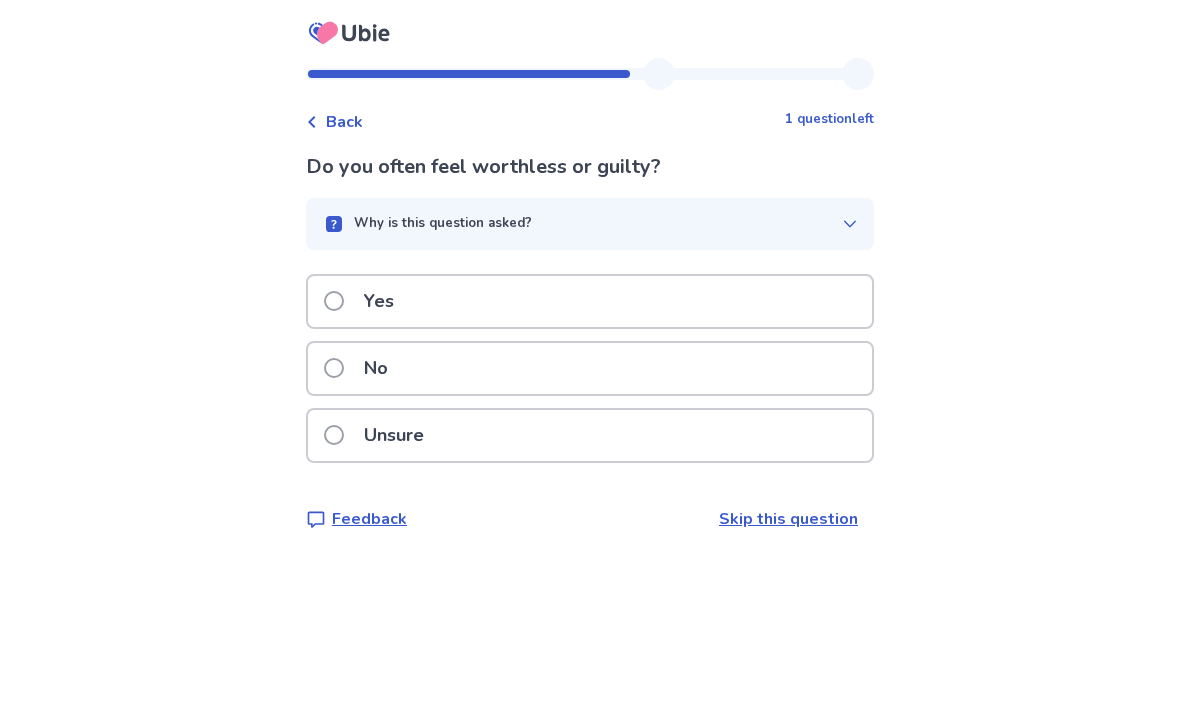 click on "Yes" at bounding box center [590, 301] 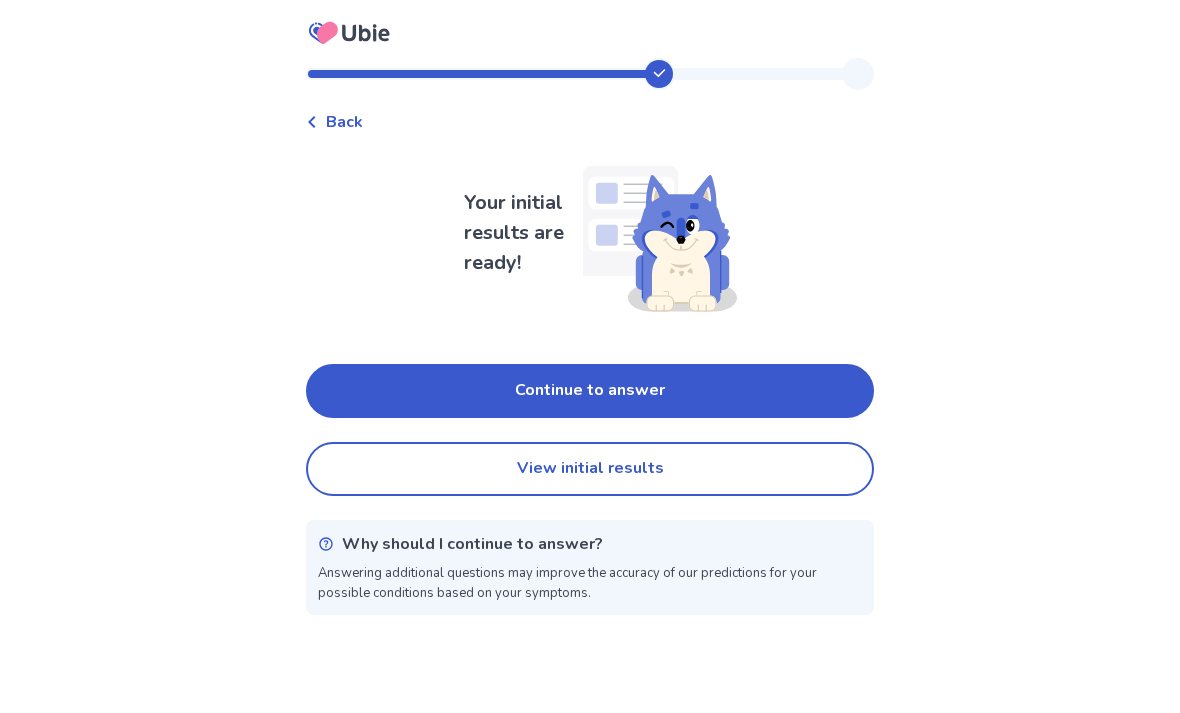 click on "Continue to answer" at bounding box center [590, 391] 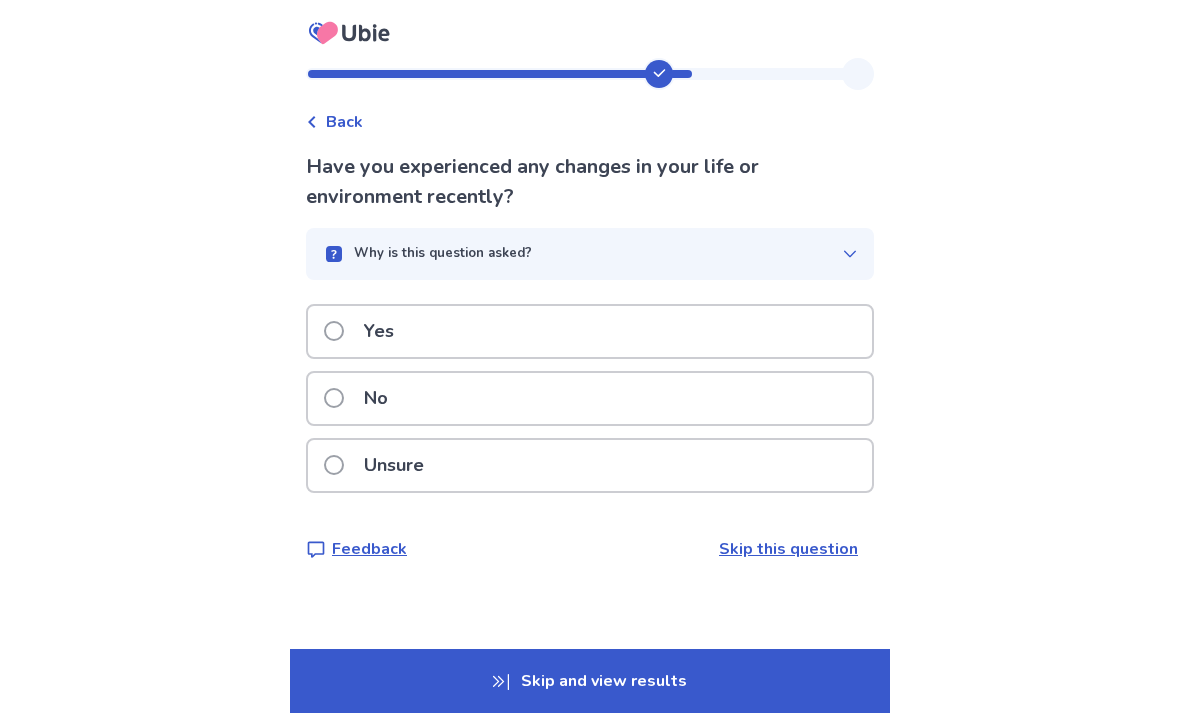 click on "Skip and view results" at bounding box center (590, 681) 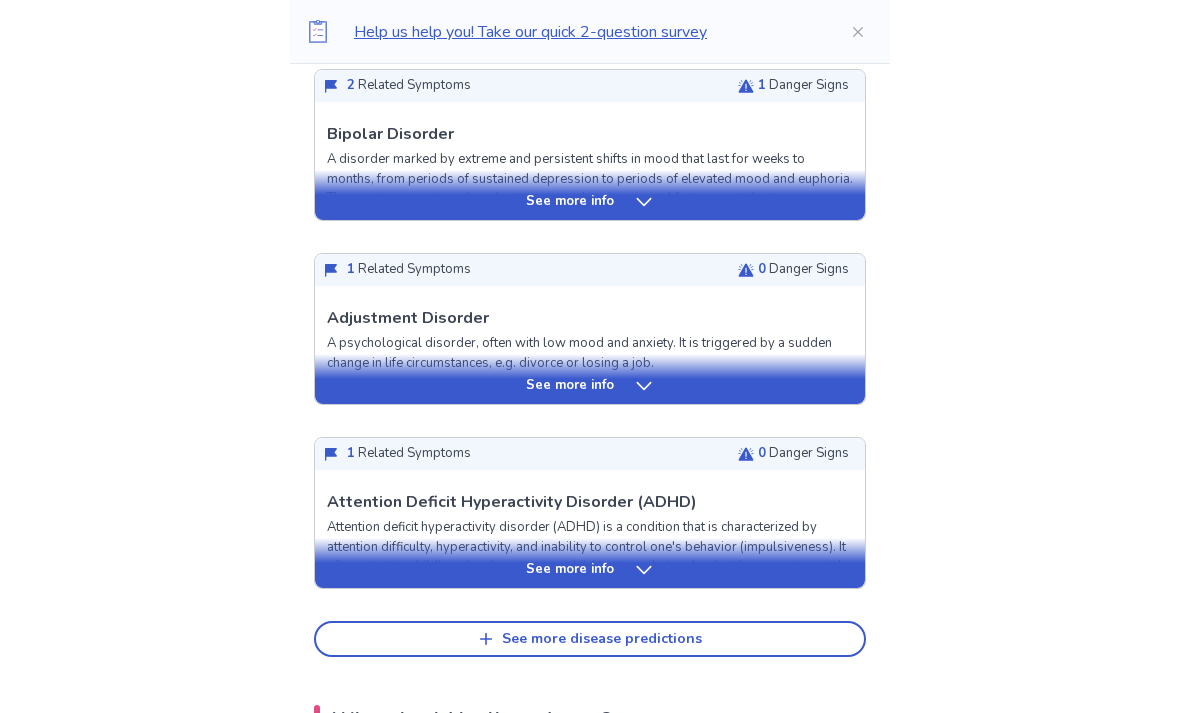 scroll, scrollTop: 942, scrollLeft: 0, axis: vertical 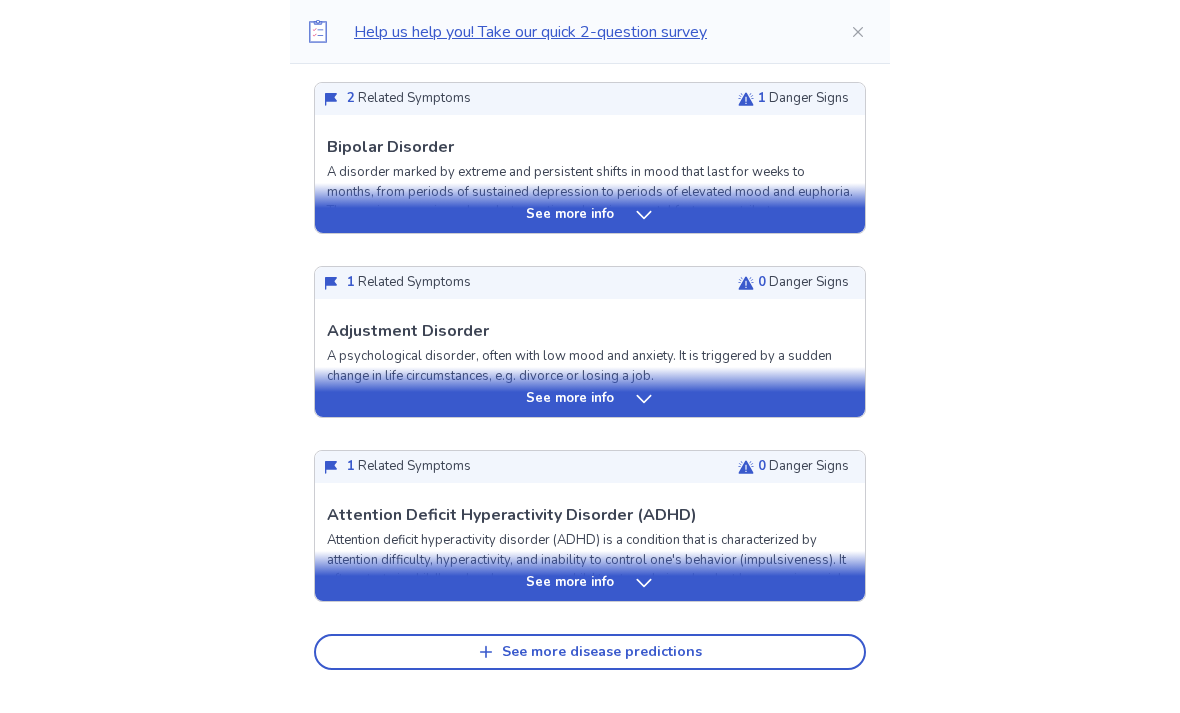 click on "See more info" at bounding box center (590, 216) 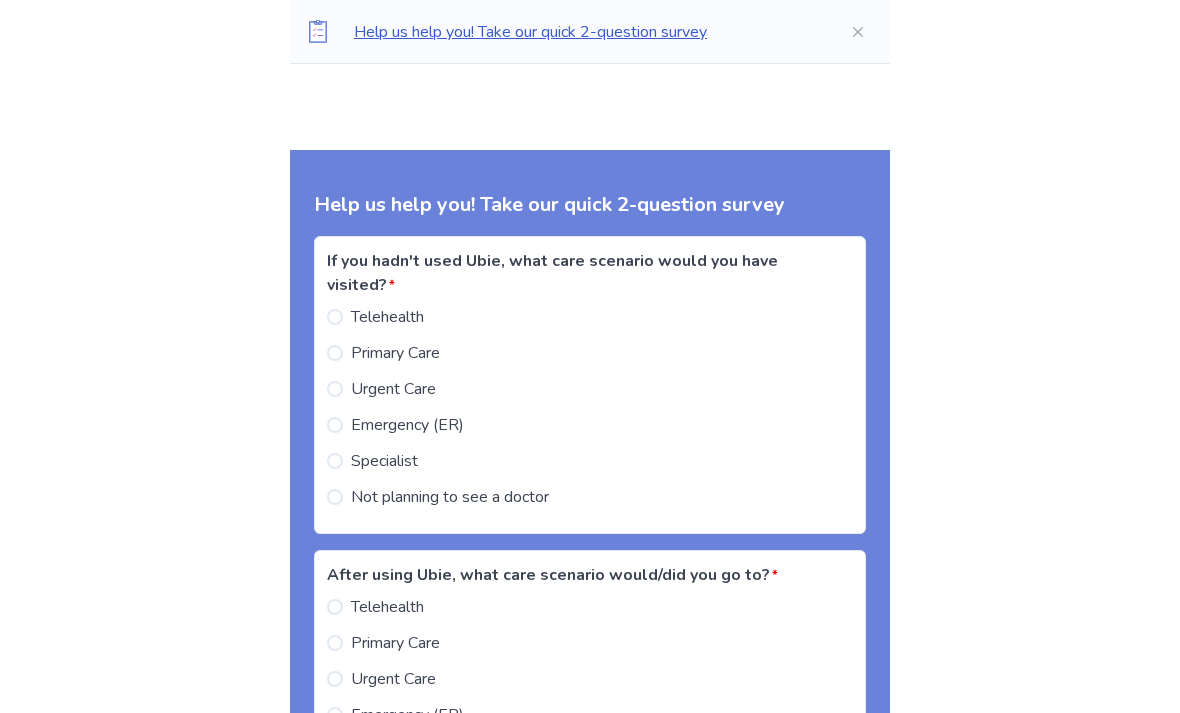 scroll, scrollTop: 3495, scrollLeft: 0, axis: vertical 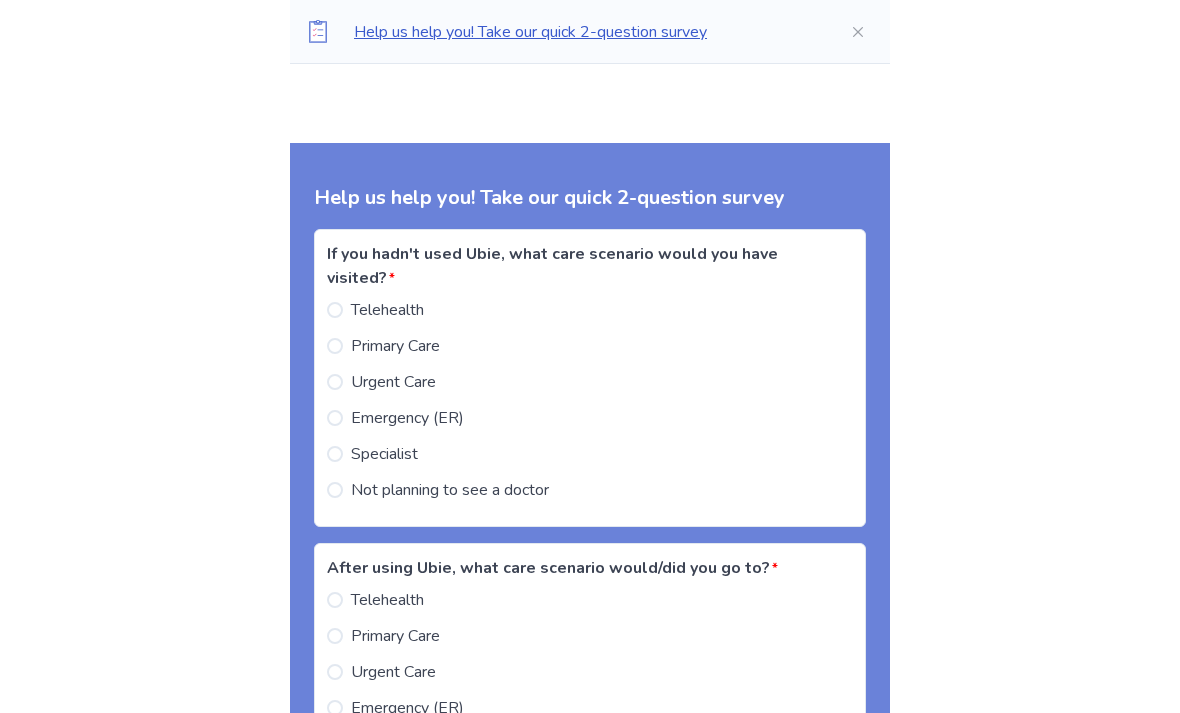 click on "Not planning to see a doctor" at bounding box center [450, 490] 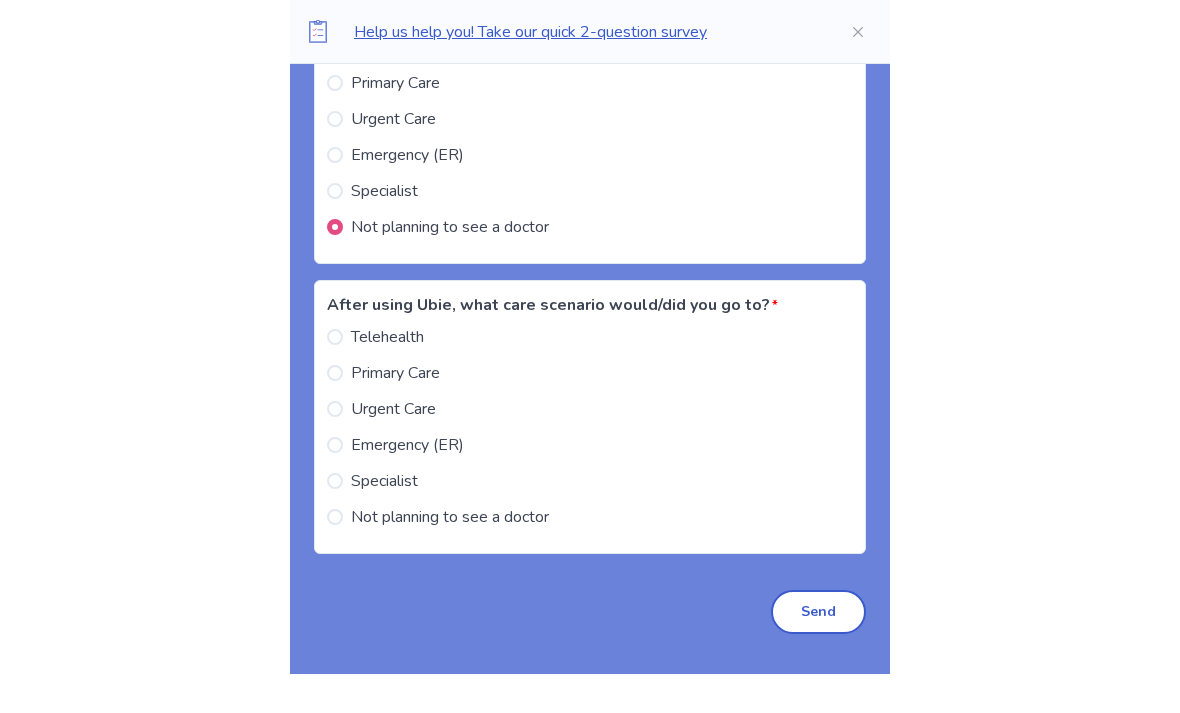 scroll, scrollTop: 3758, scrollLeft: 0, axis: vertical 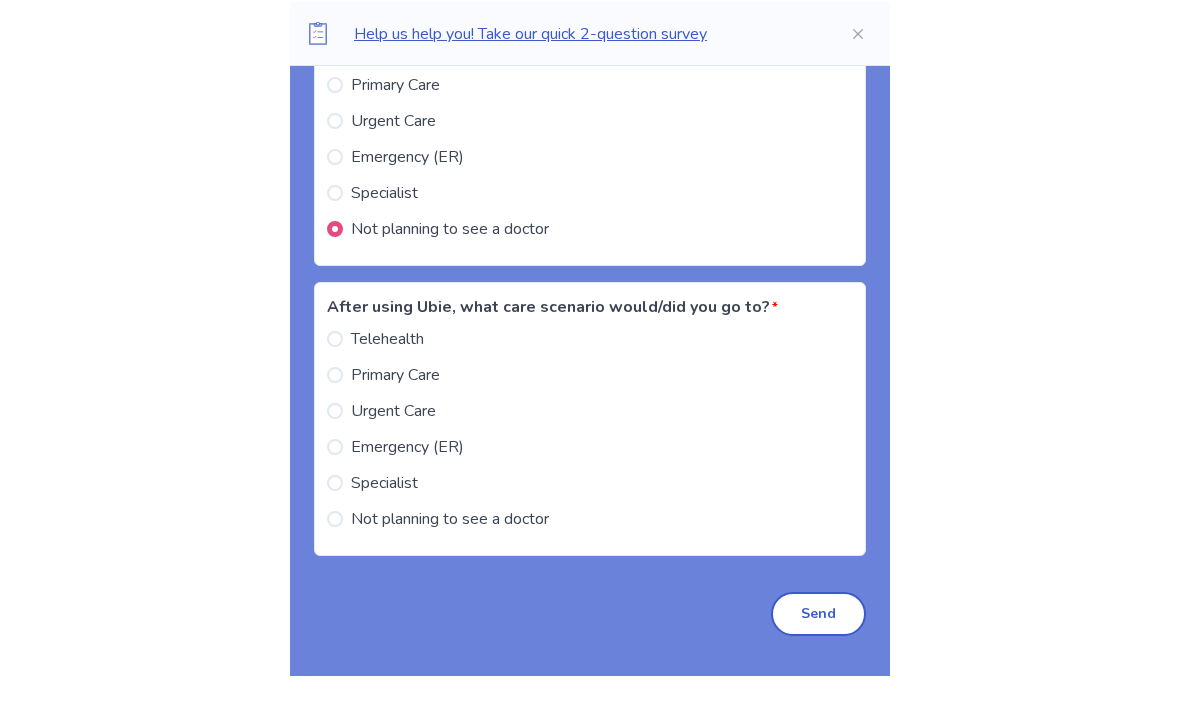 click at bounding box center [335, 481] 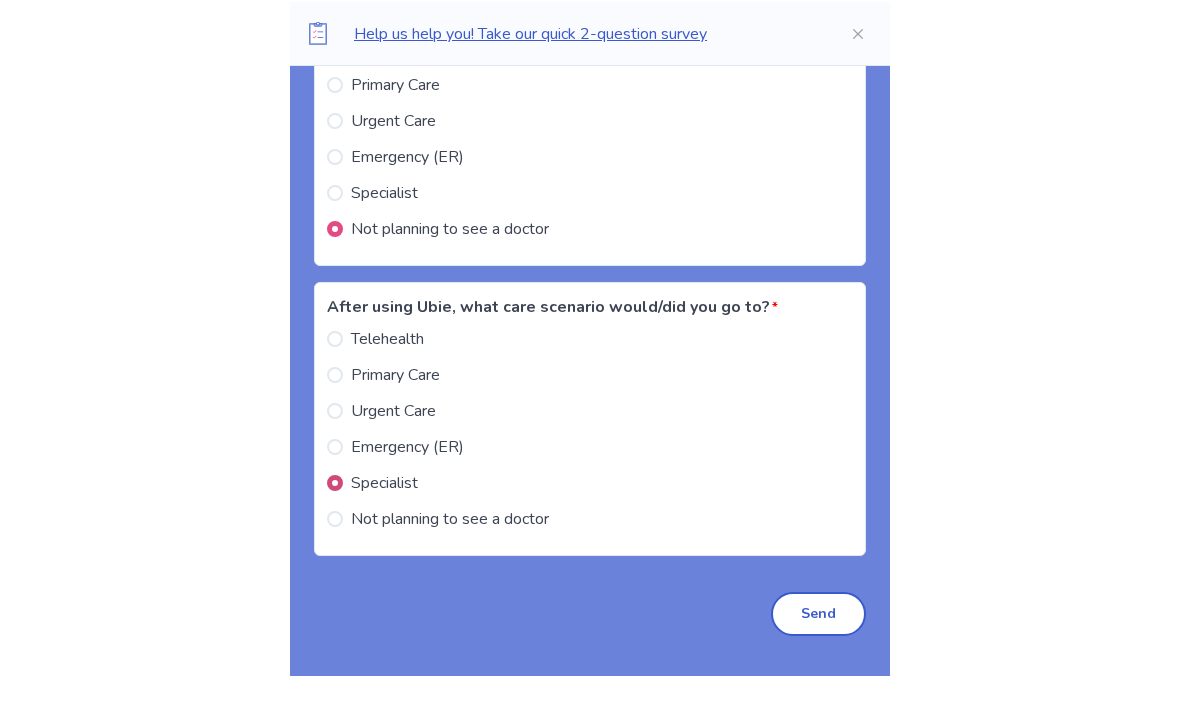scroll, scrollTop: 3756, scrollLeft: 0, axis: vertical 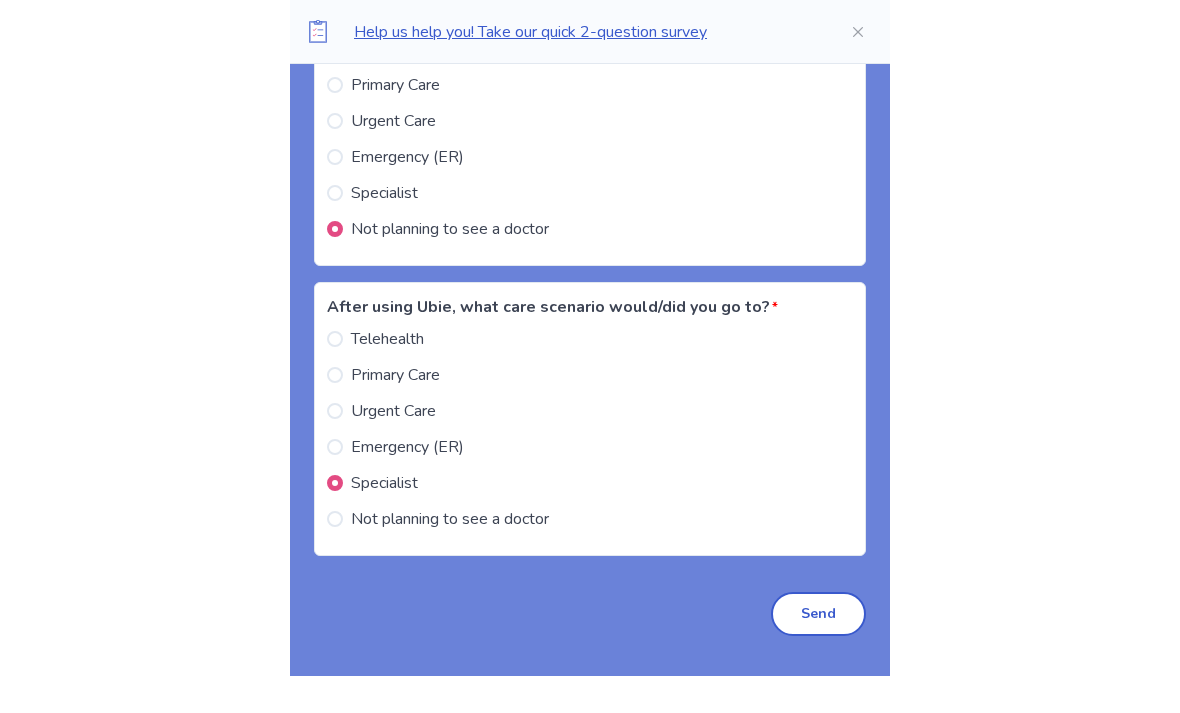 click at bounding box center (335, 519) 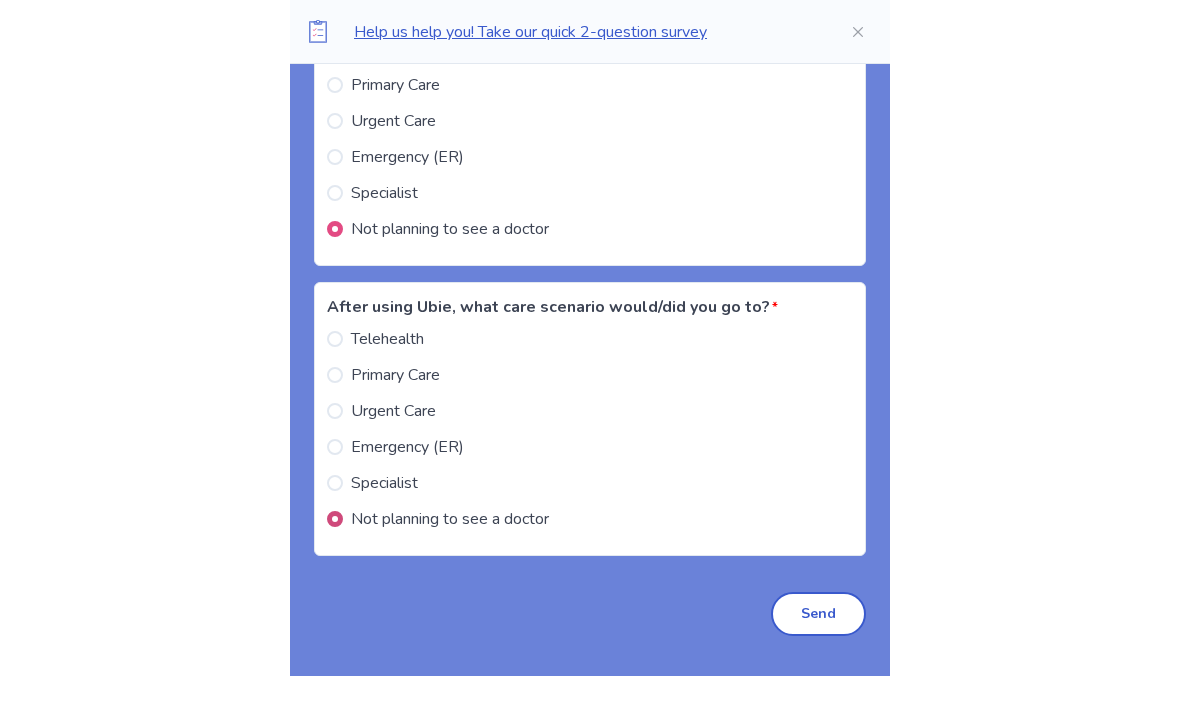 click on "Send" at bounding box center [818, 614] 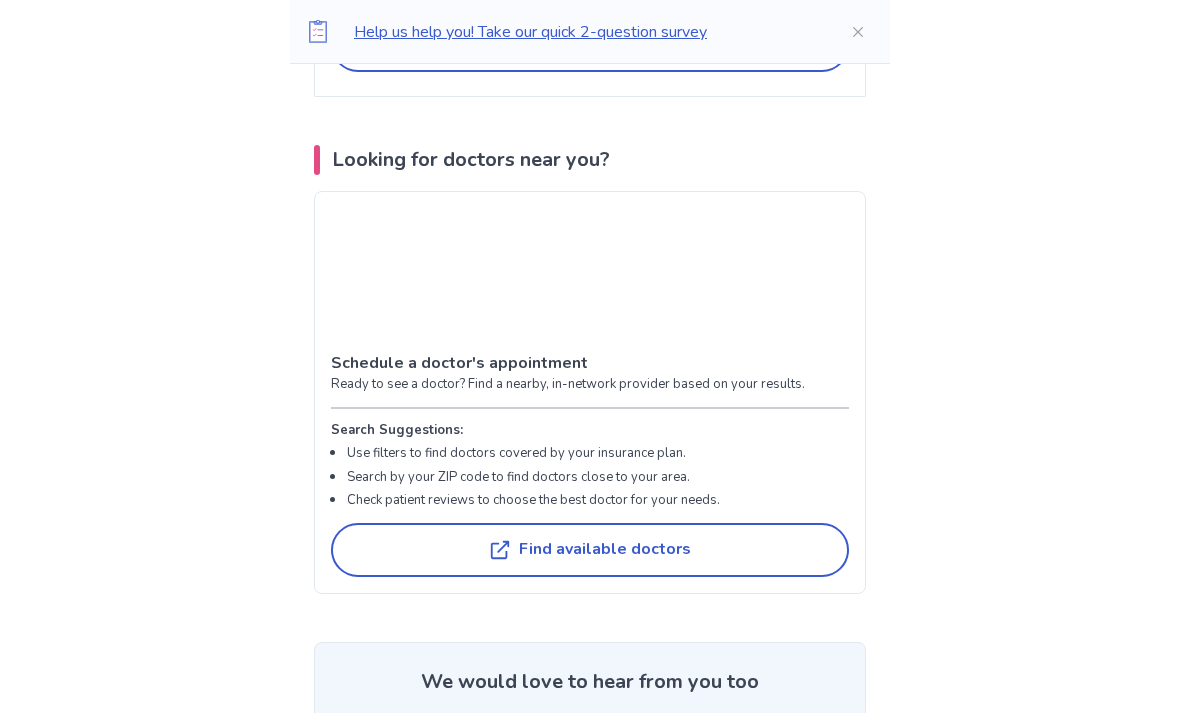 scroll, scrollTop: 5041, scrollLeft: 0, axis: vertical 